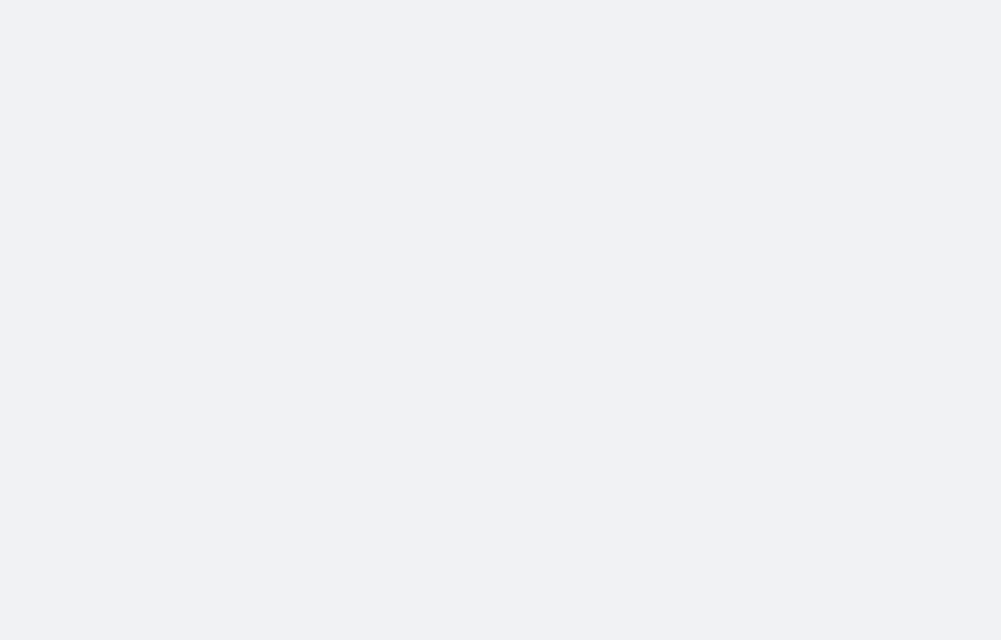 scroll, scrollTop: 0, scrollLeft: 0, axis: both 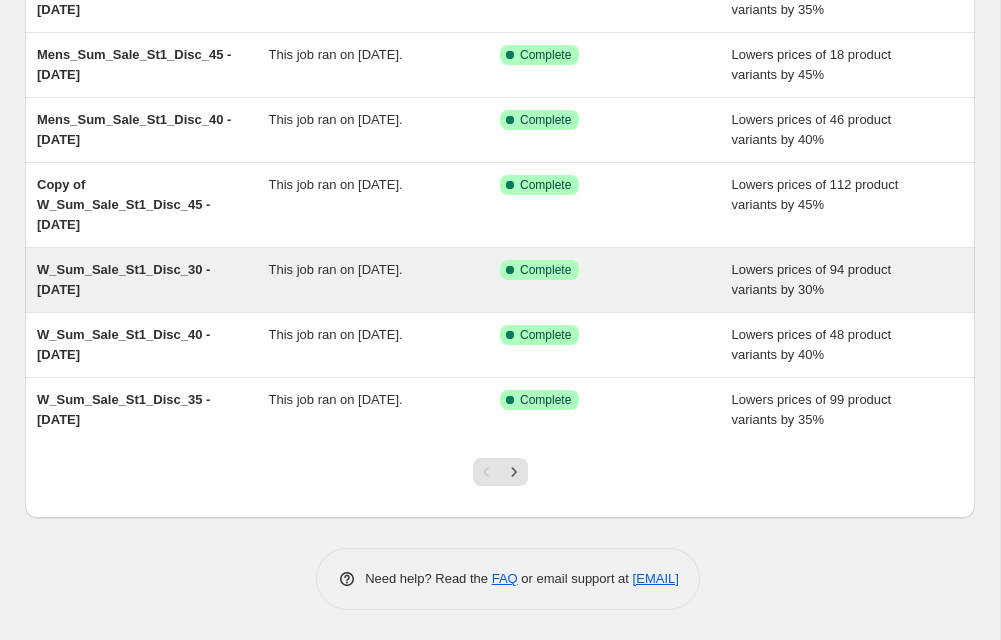 click on "W_Sum_Sale_St1_Disc_30 - 7 Aug 2025" at bounding box center (153, 280) 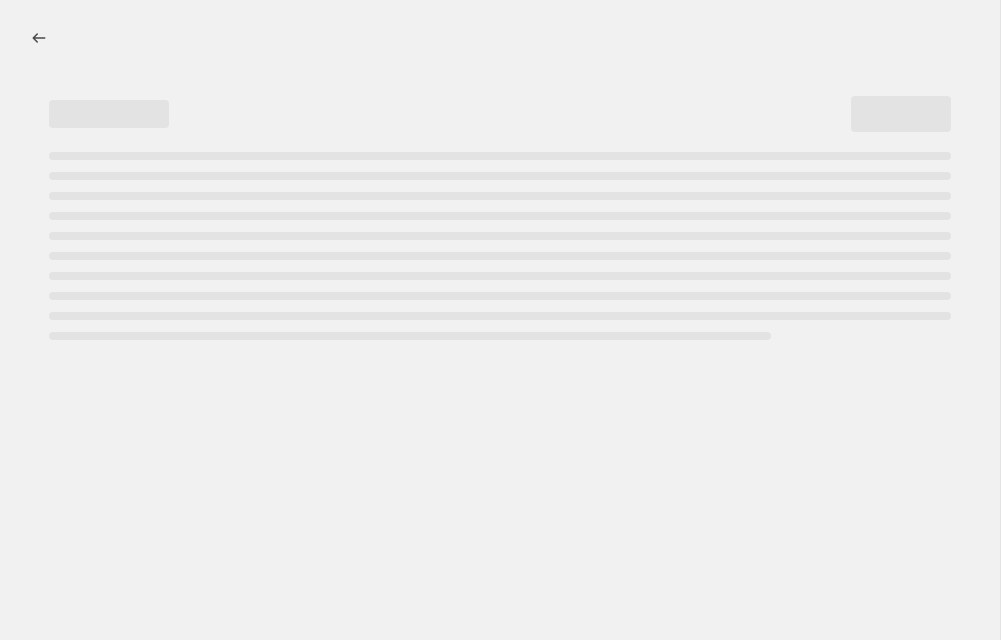 scroll, scrollTop: 0, scrollLeft: 0, axis: both 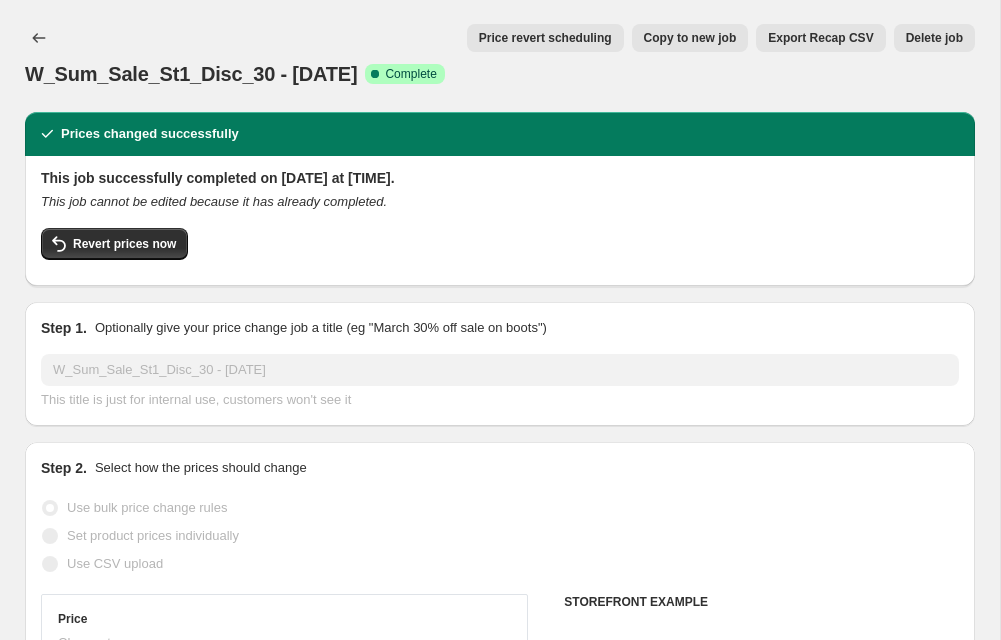 select on "tag" 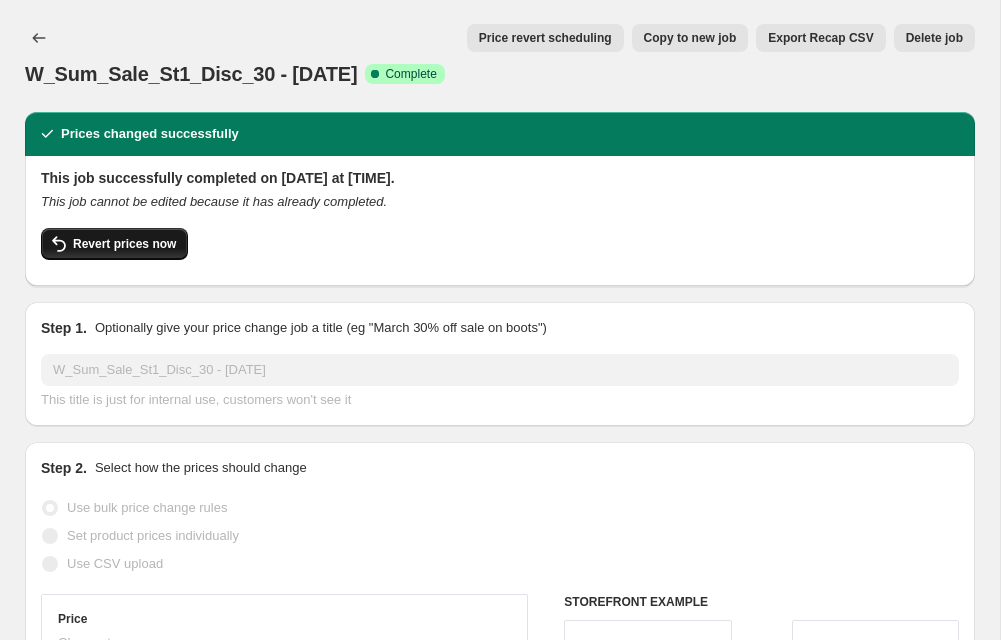 click on "Revert prices now" at bounding box center (124, 244) 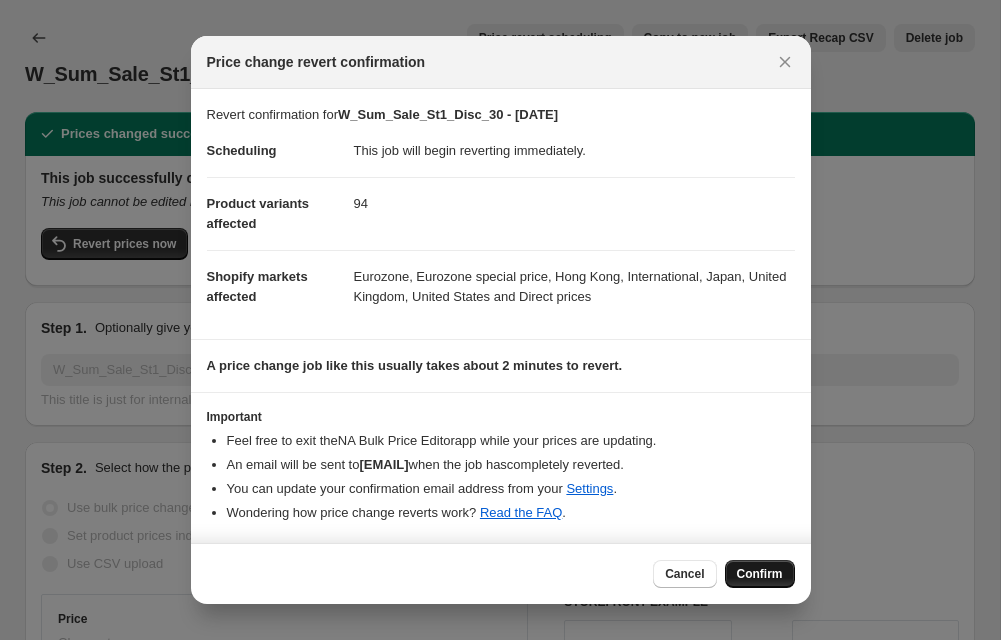 click on "Confirm" at bounding box center [760, 574] 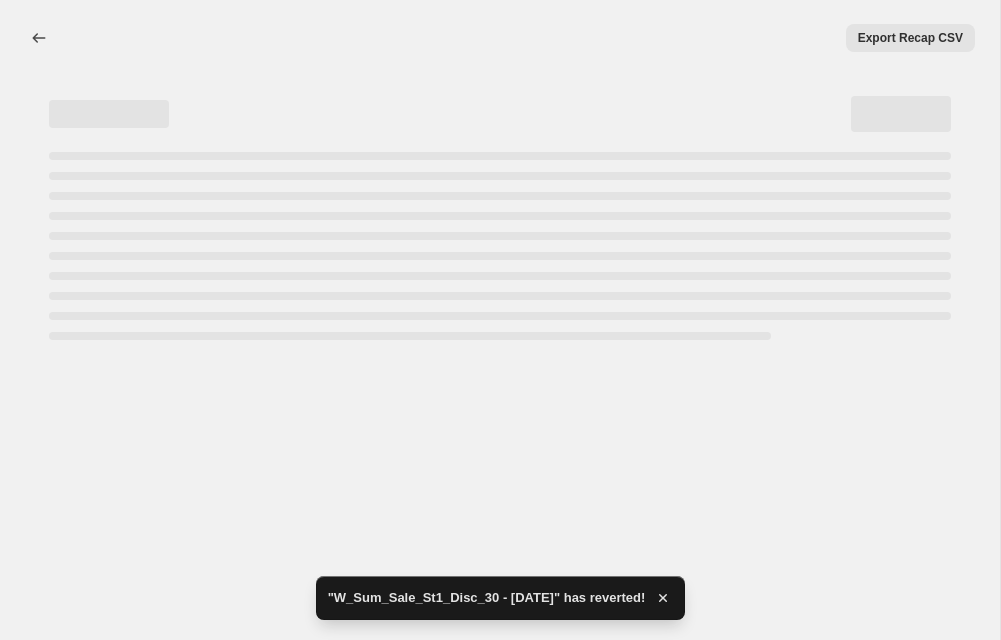 select on "percentage" 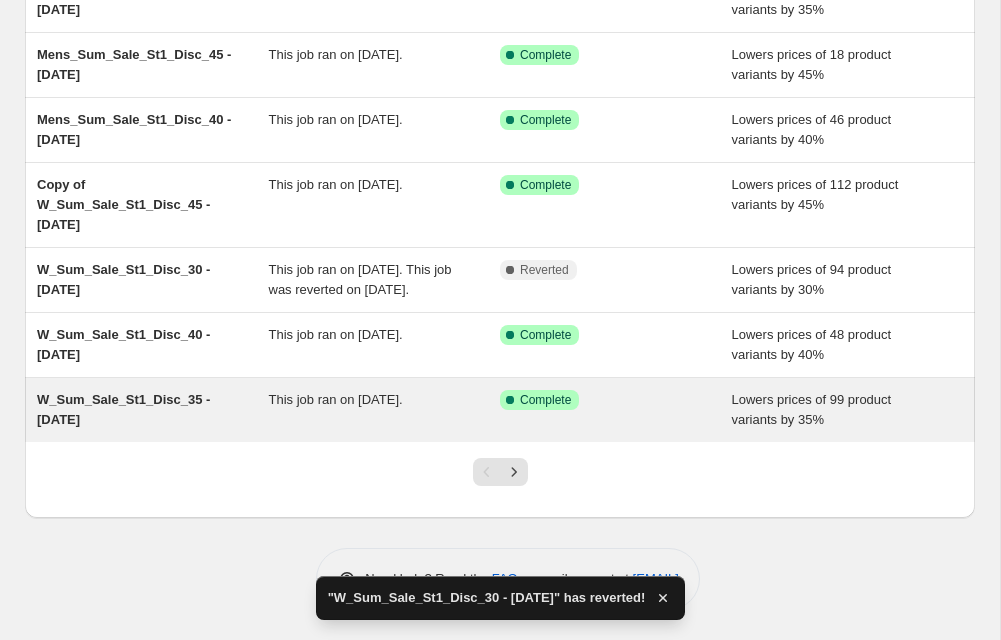 scroll, scrollTop: 450, scrollLeft: 0, axis: vertical 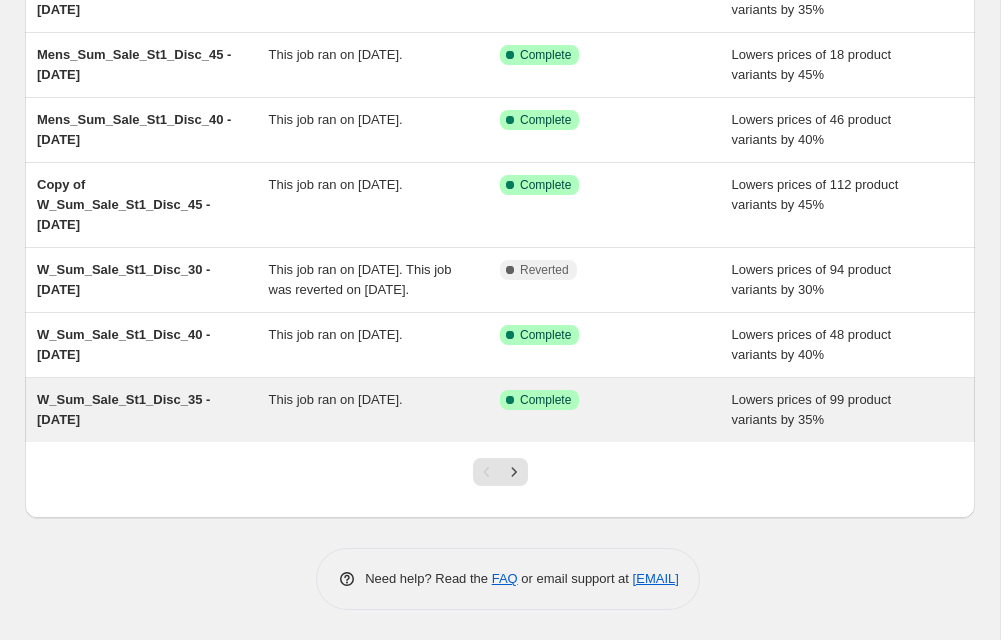 click on "W_Sum_Sale_St1_Disc_35 - 7 Aug 2025" at bounding box center [123, 409] 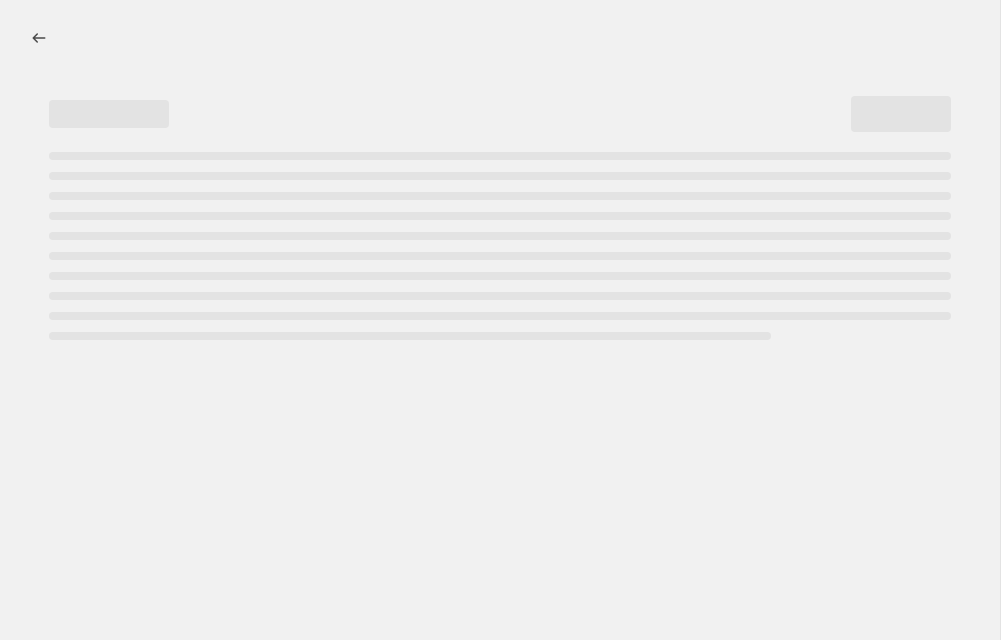 scroll, scrollTop: 0, scrollLeft: 0, axis: both 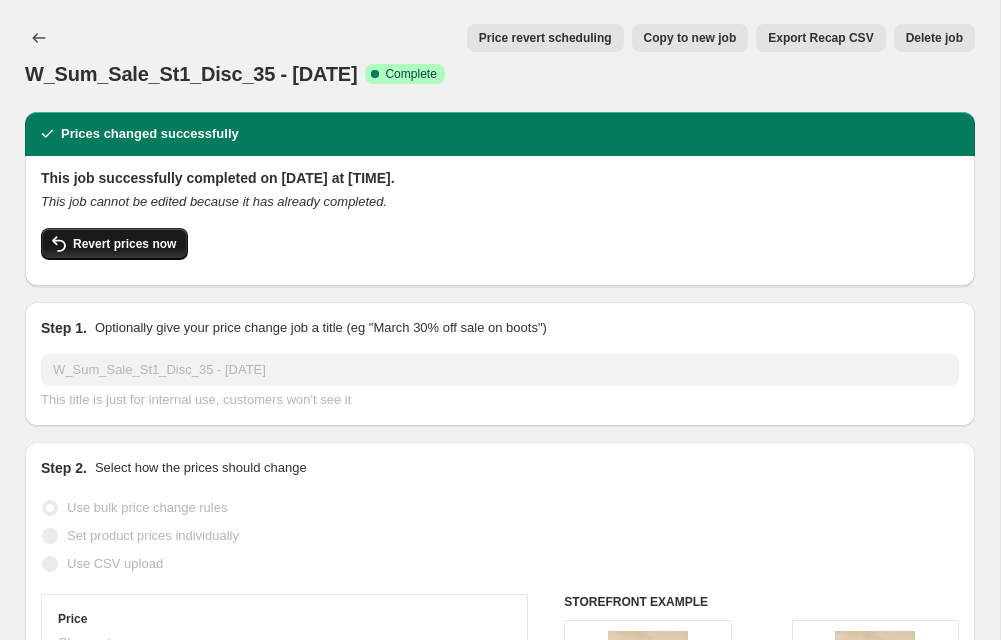 click on "Revert prices now" at bounding box center (124, 244) 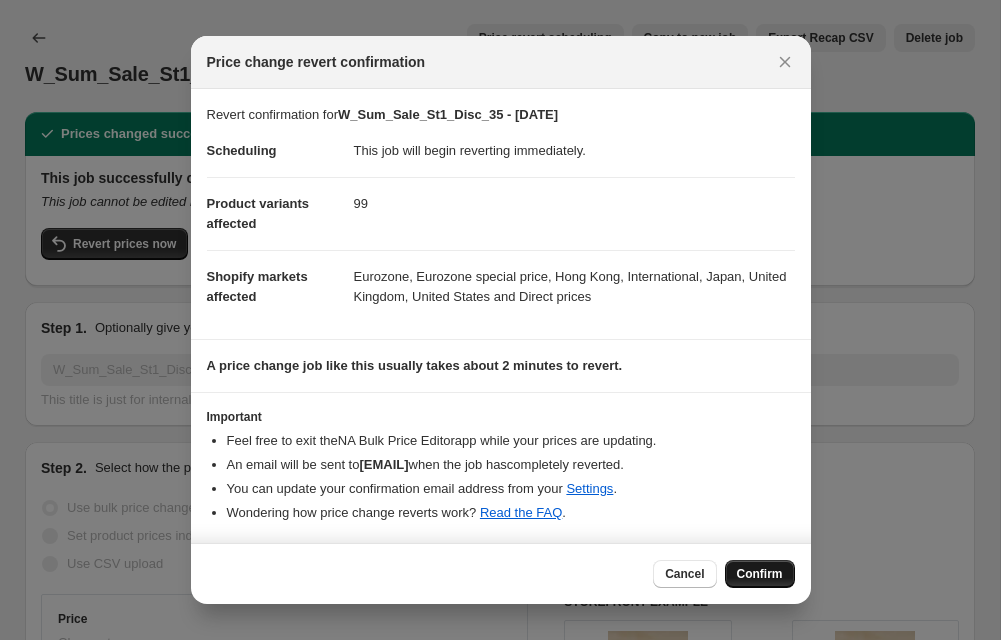 click on "Confirm" at bounding box center (760, 574) 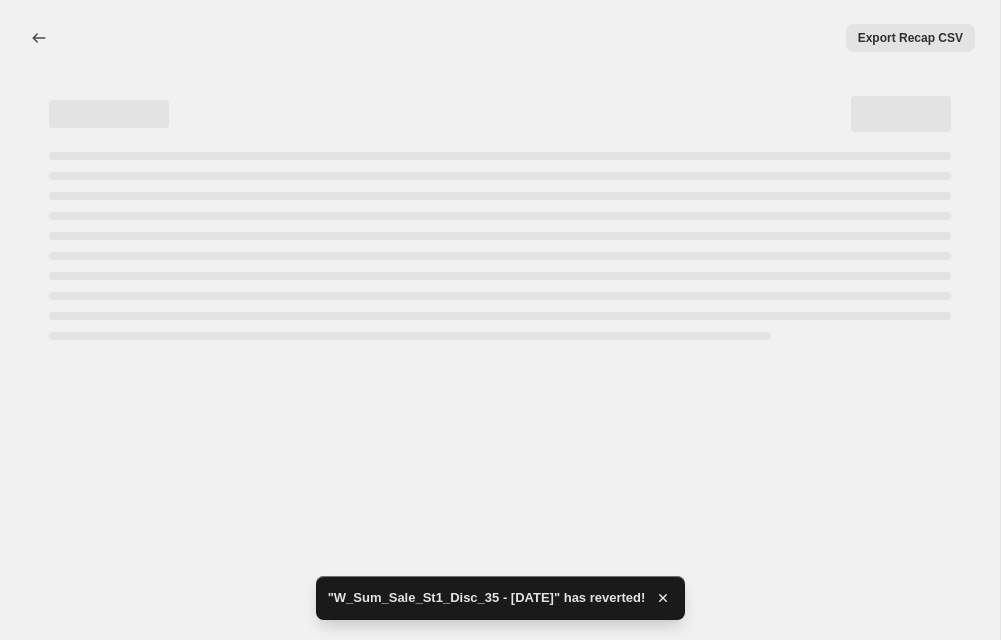 select on "percentage" 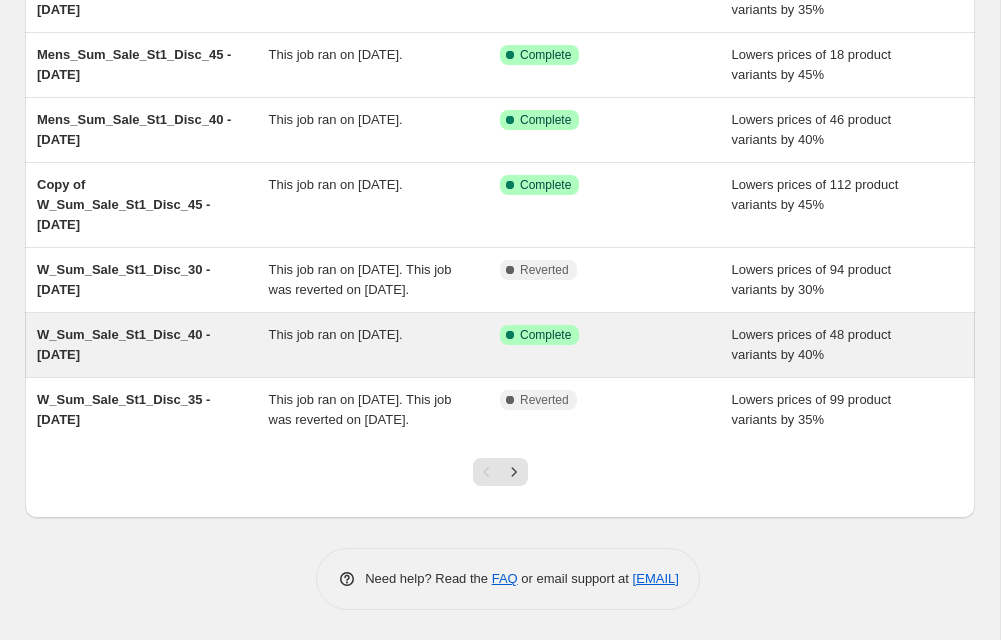 scroll, scrollTop: 450, scrollLeft: 0, axis: vertical 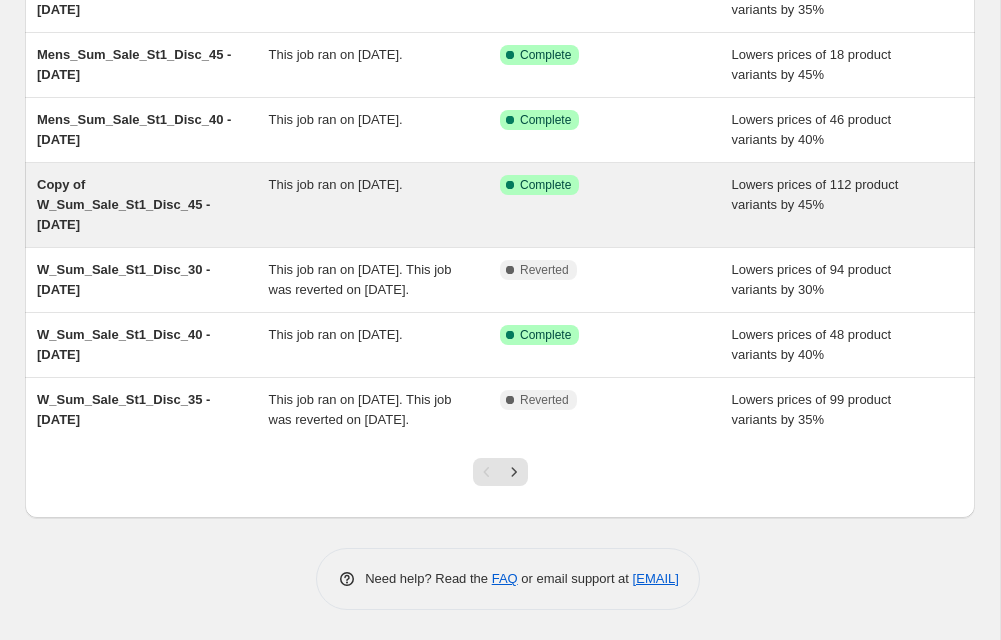 click on "Copy of W_Sum_Sale_St1_Disc_45 - 6 Aug 2025" at bounding box center (123, 204) 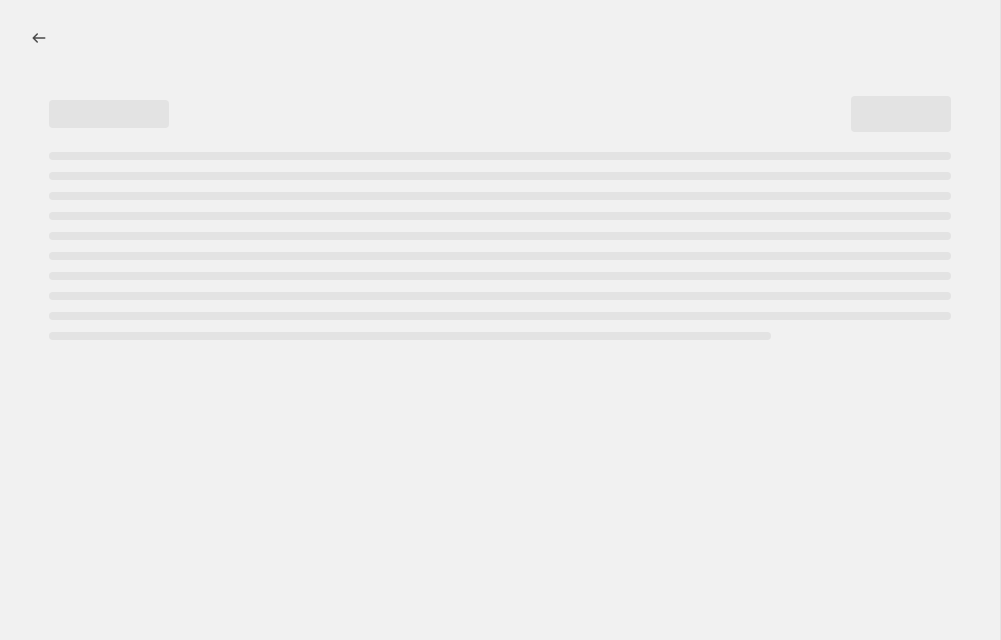 select on "percentage" 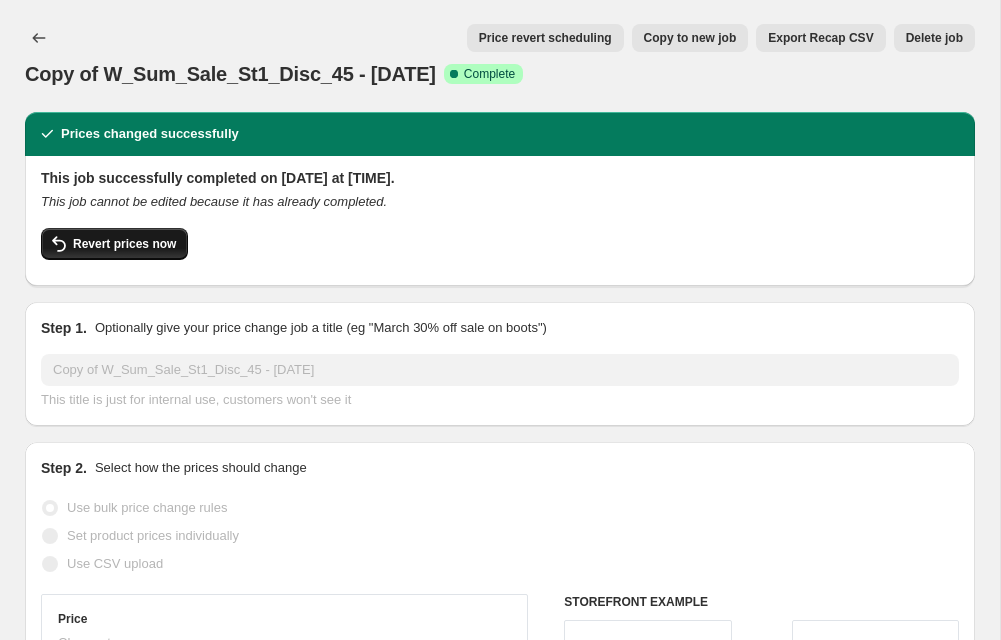 click on "Revert prices now" at bounding box center (124, 244) 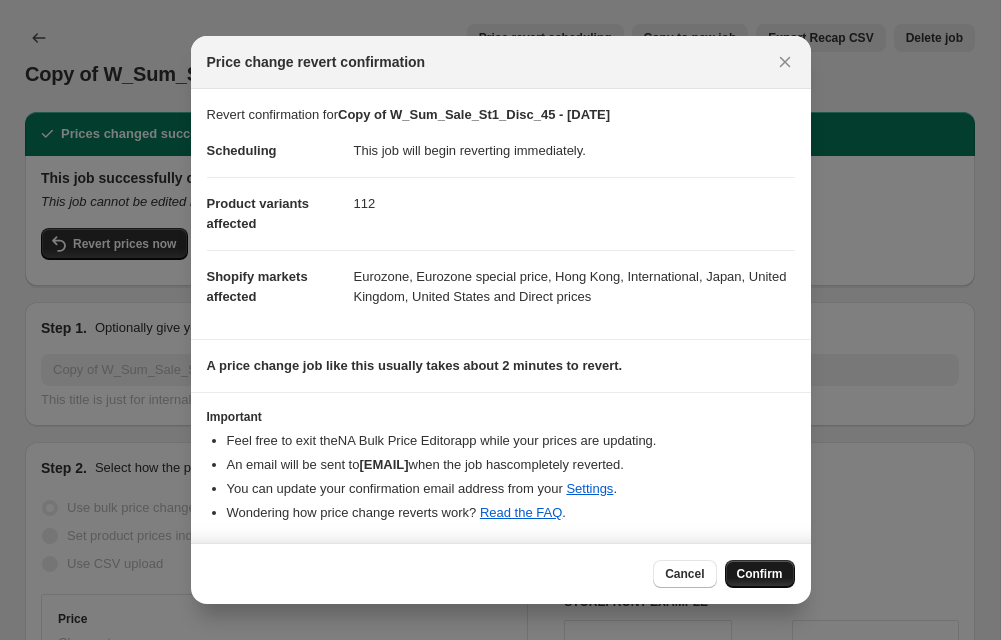 click on "Confirm" at bounding box center (760, 574) 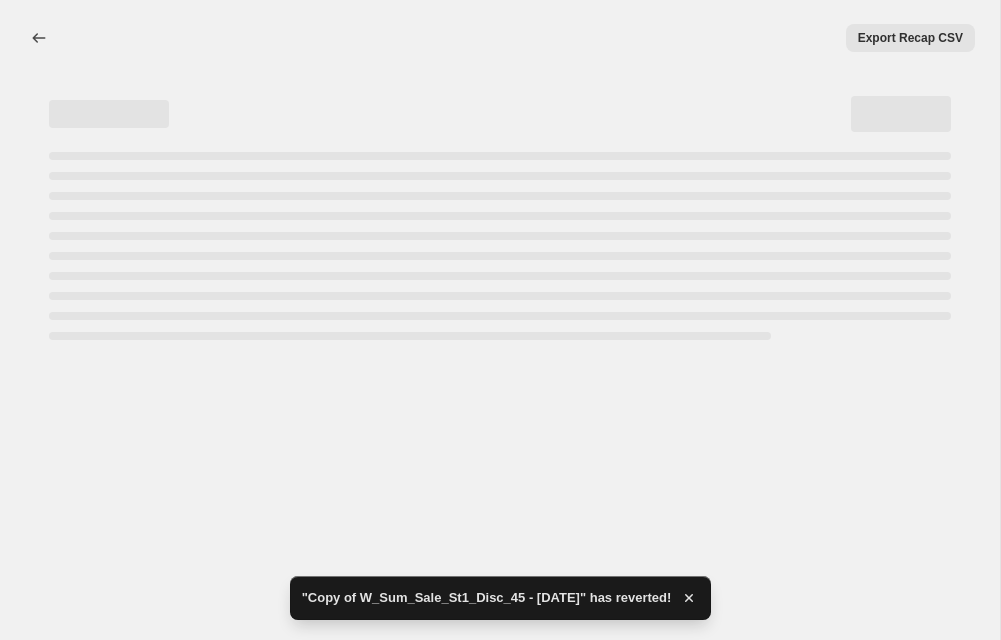 select on "percentage" 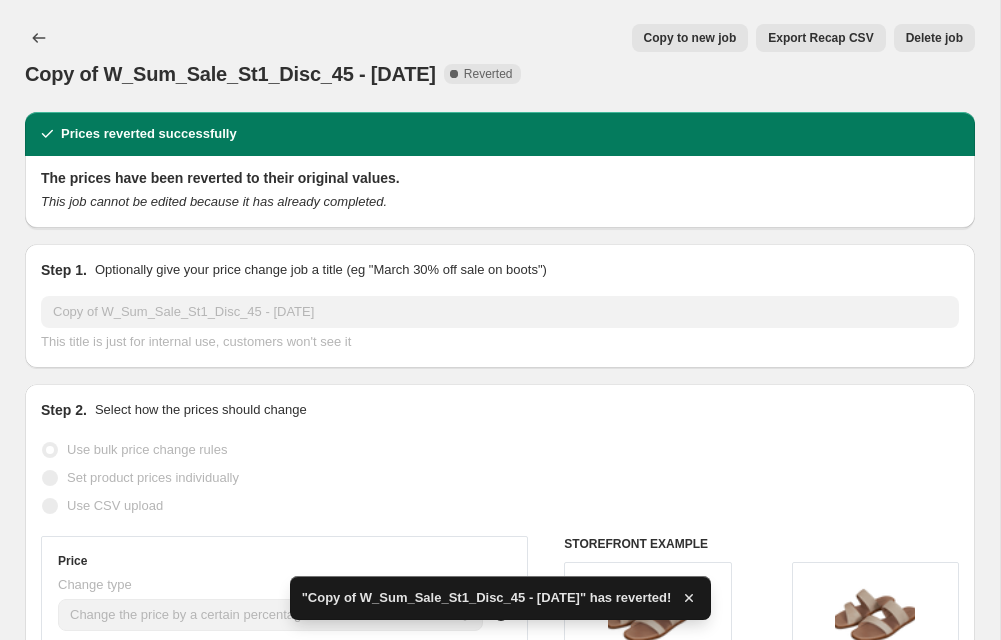 click on "Copy to new job" at bounding box center [690, 38] 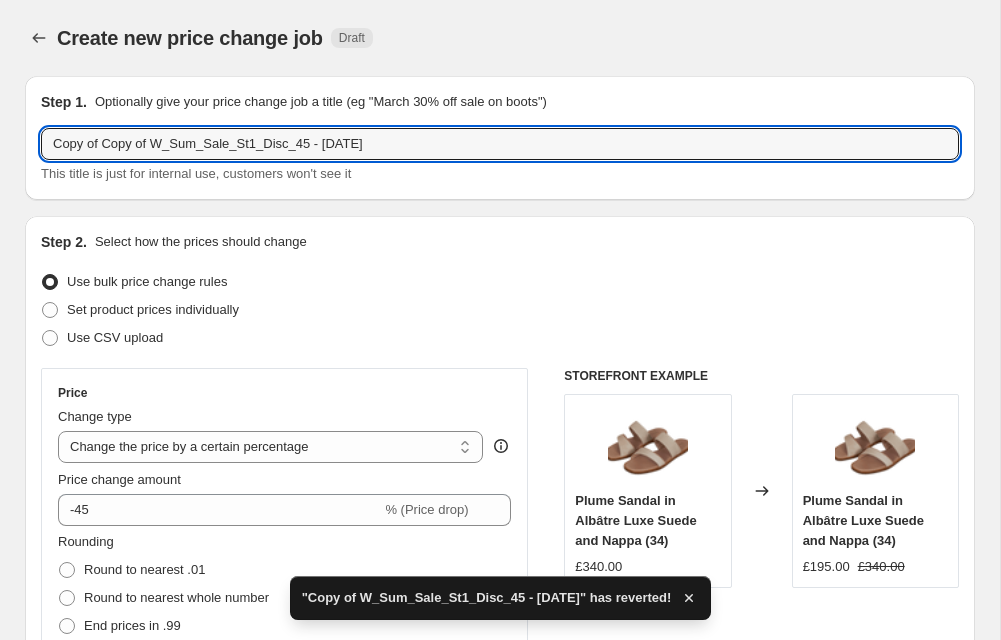 drag, startPoint x: 155, startPoint y: 144, endPoint x: 34, endPoint y: 147, distance: 121.037186 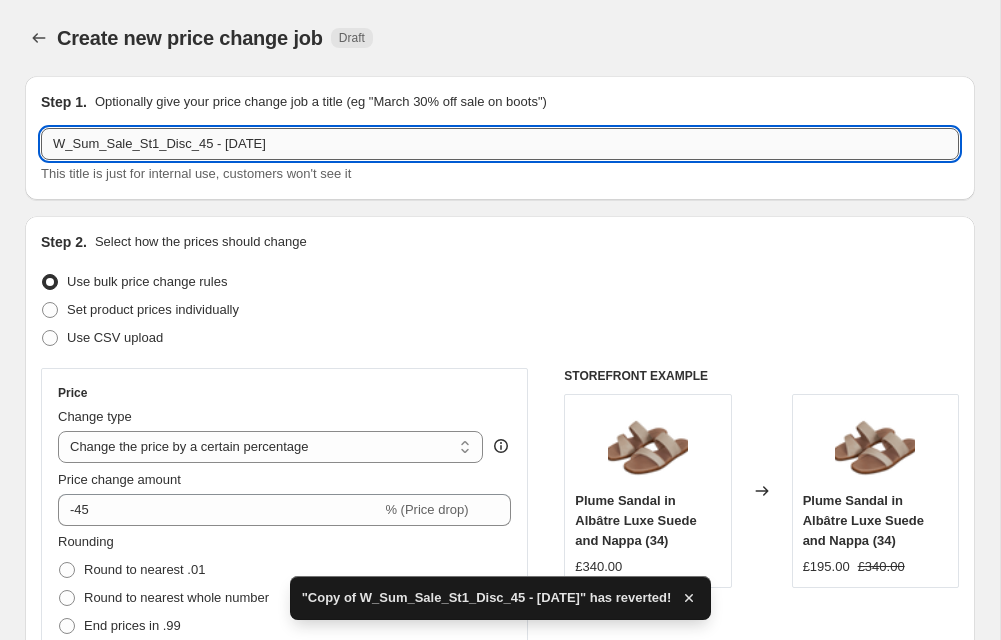 click on "W_Sum_Sale_St1_Disc_45 - 6 Aug 2025" at bounding box center (500, 144) 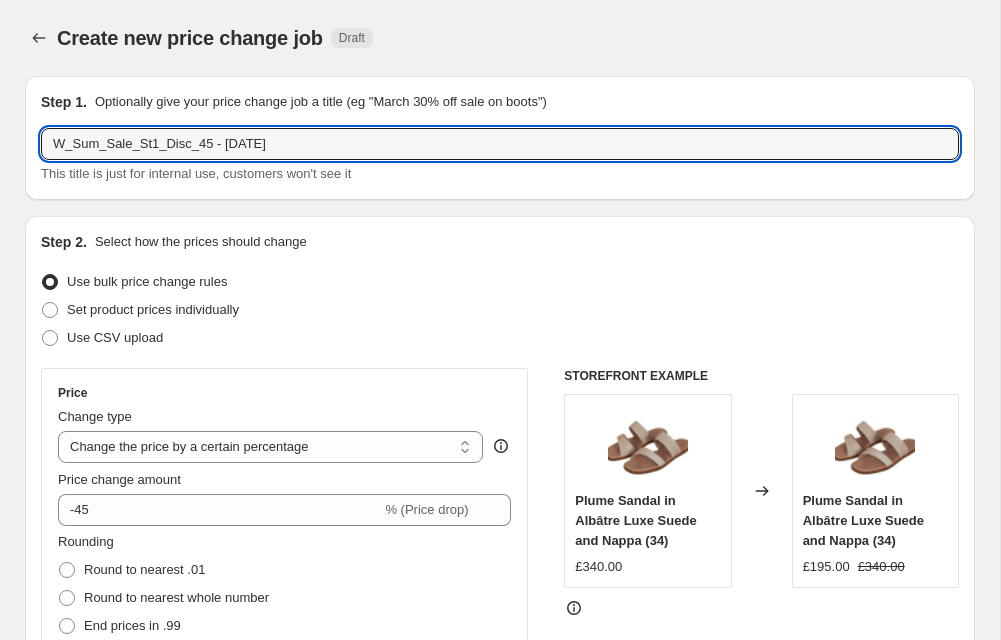 type on "W_Sum_Sale_St1_Disc_45 - 8 [MONTH] 2025" 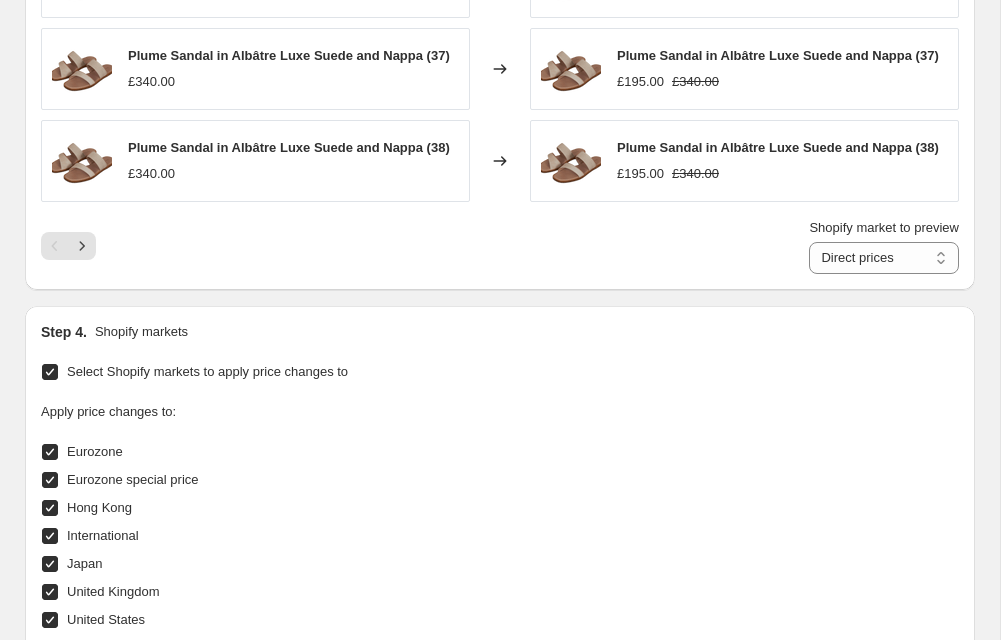 scroll, scrollTop: 1668, scrollLeft: 0, axis: vertical 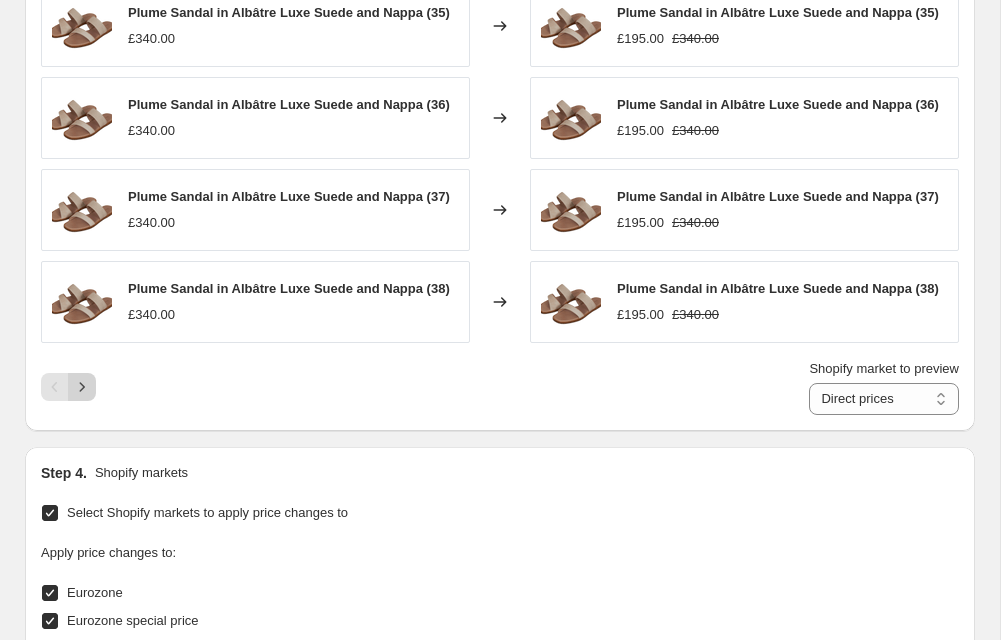 click 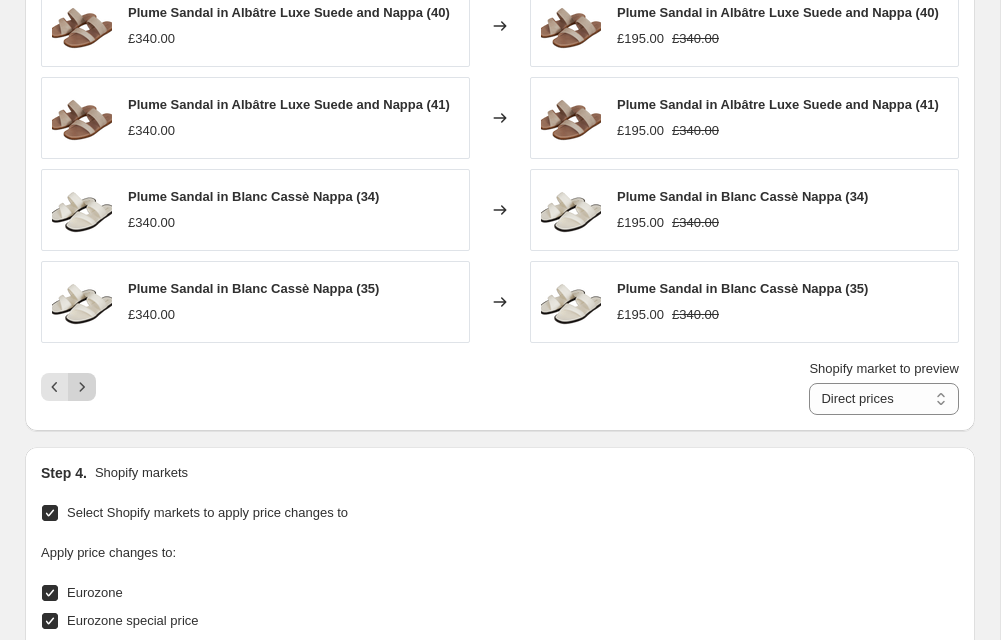 click 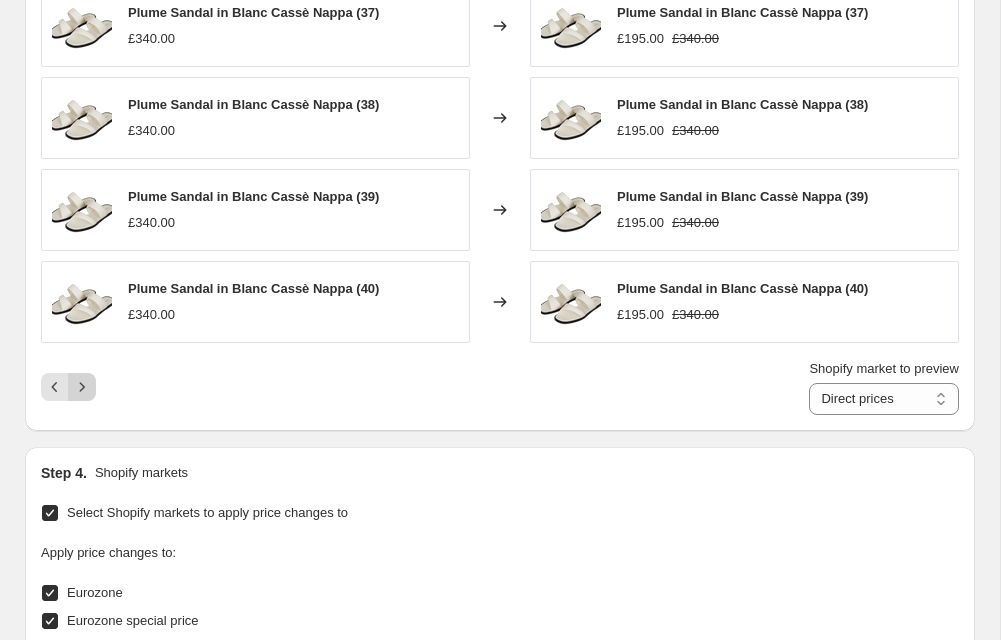 click 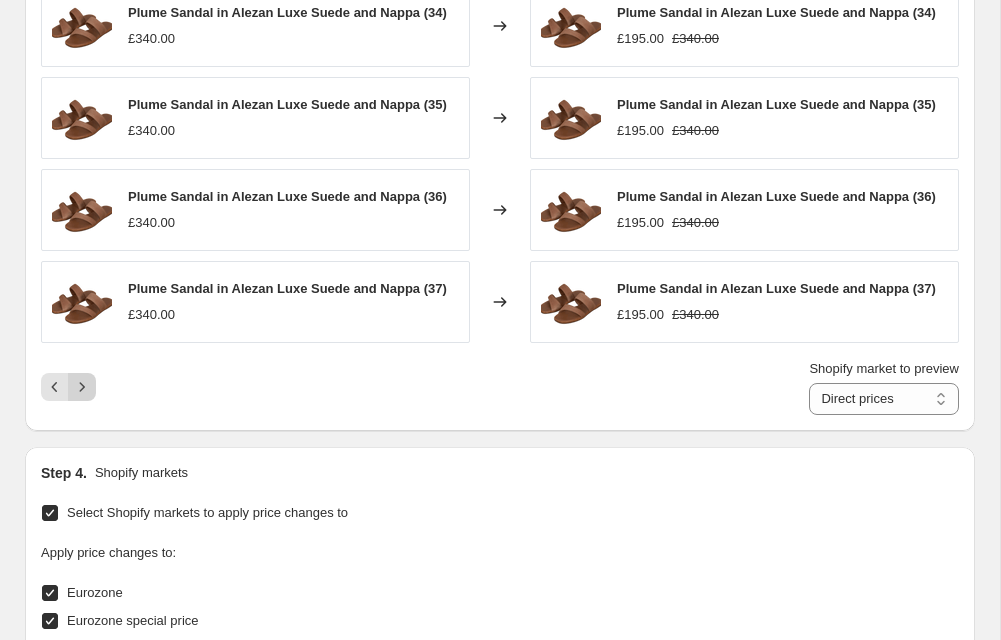 click at bounding box center [82, 387] 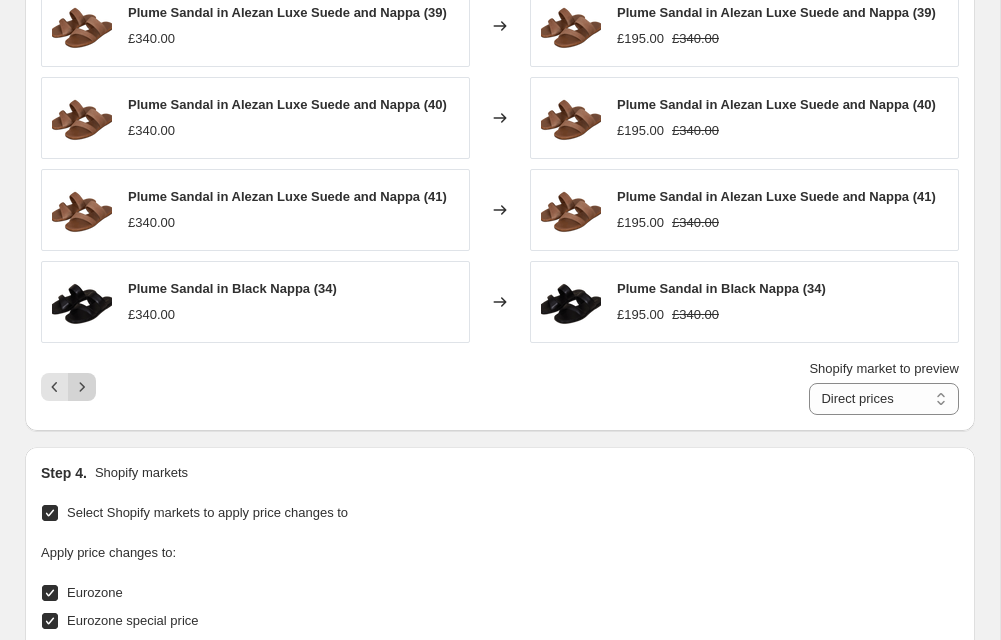 click 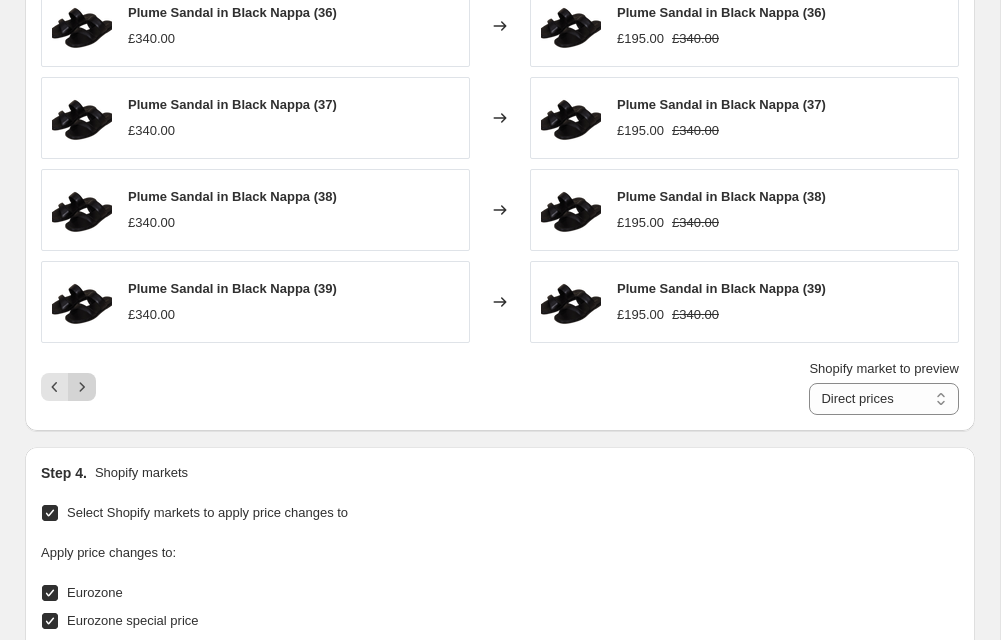 click 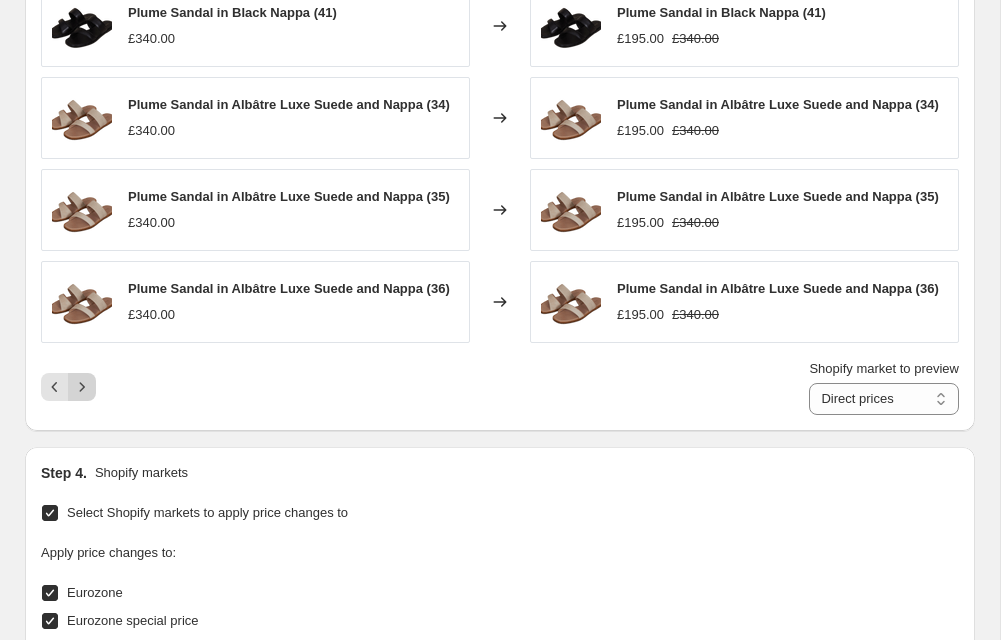 click 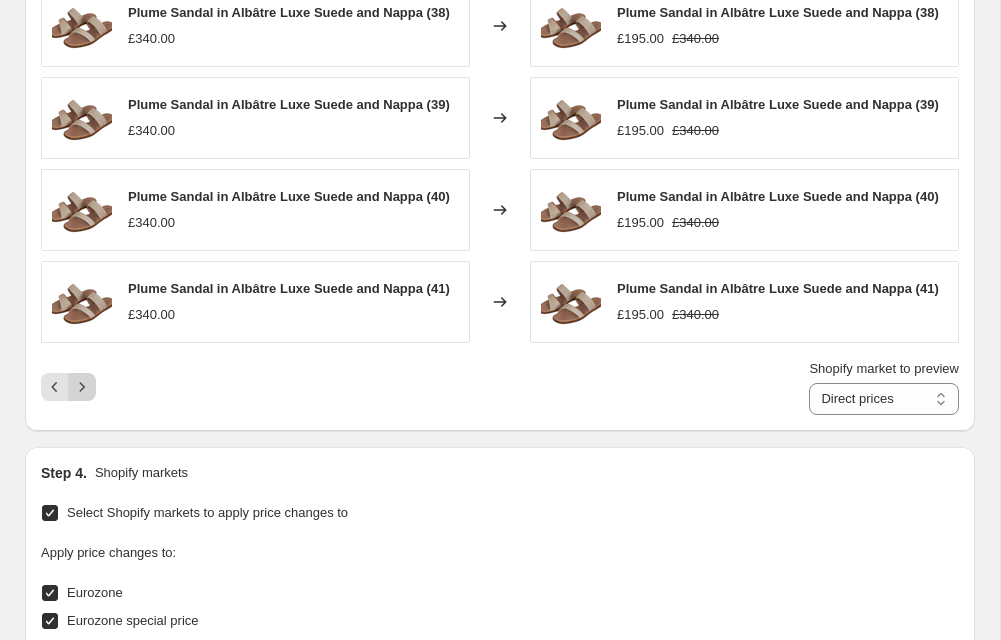 click 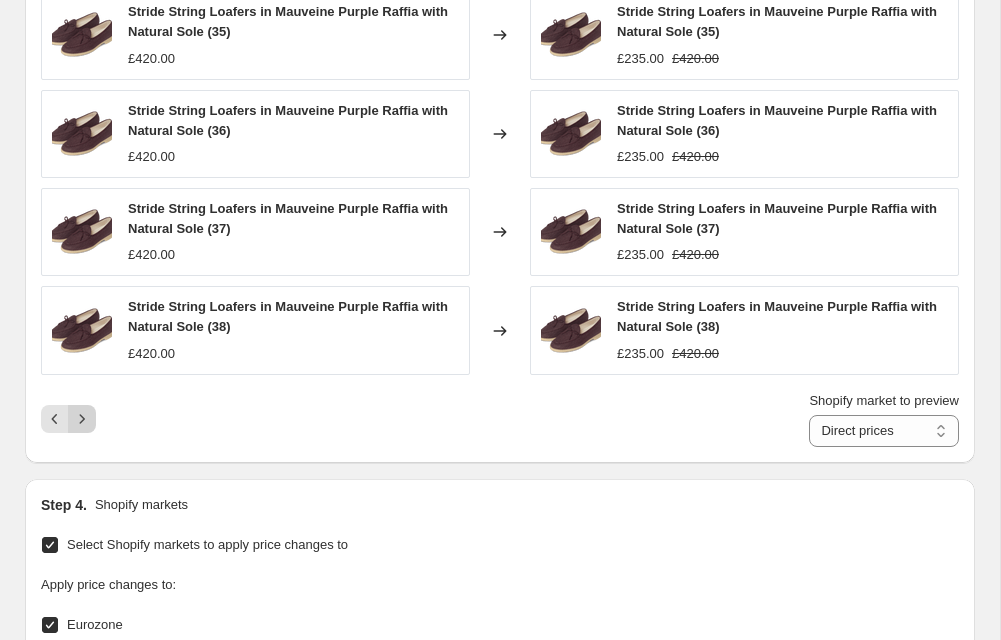 click 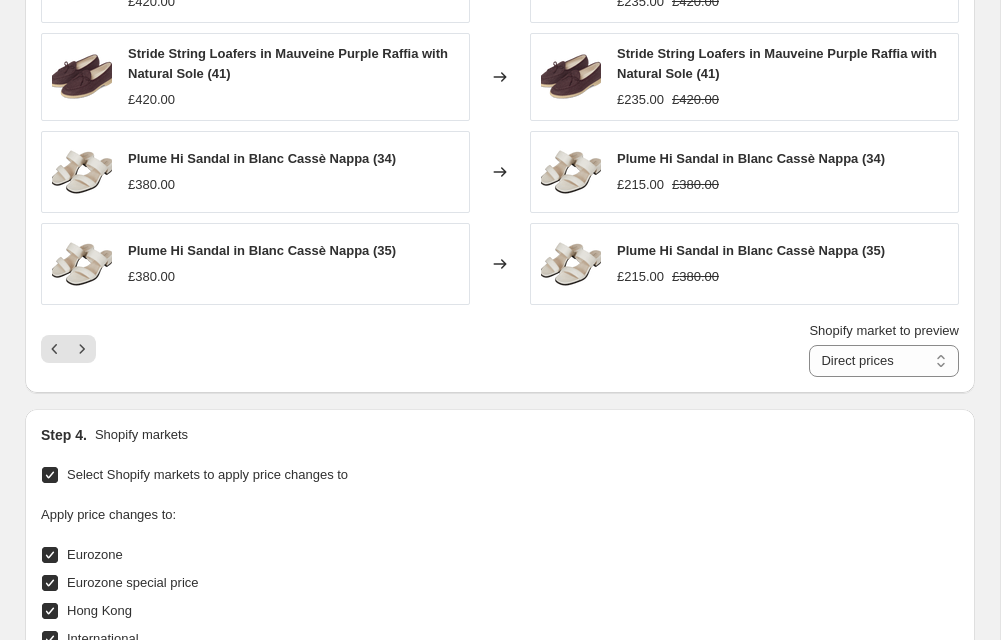 scroll, scrollTop: 1731, scrollLeft: 0, axis: vertical 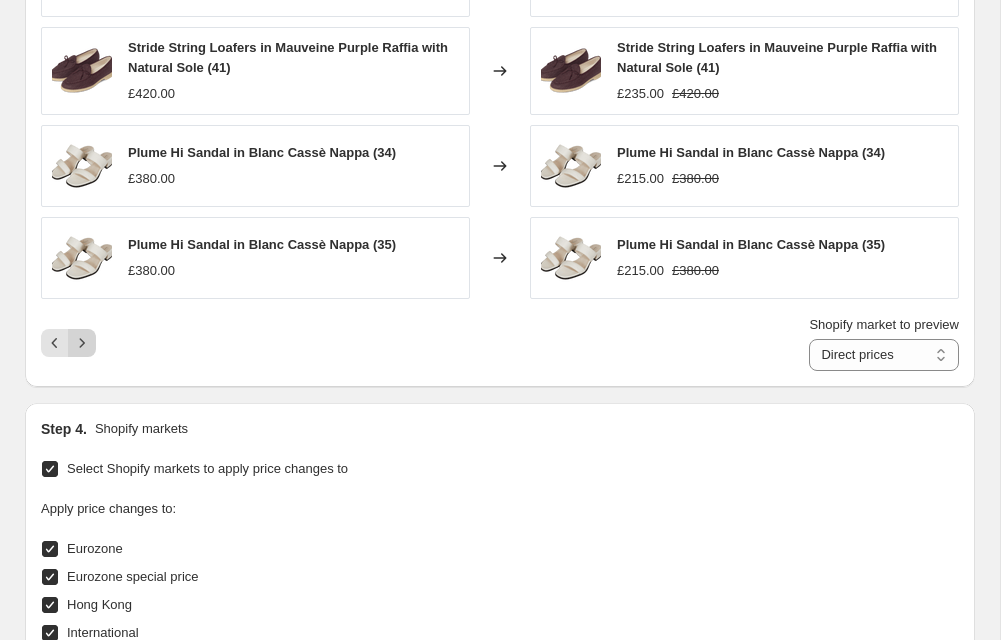 click 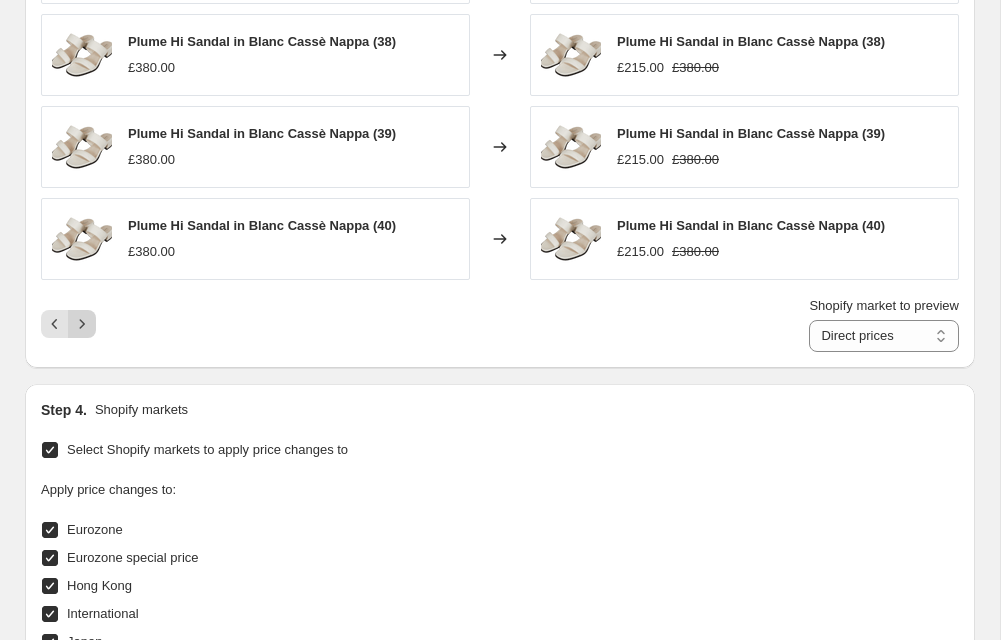 click 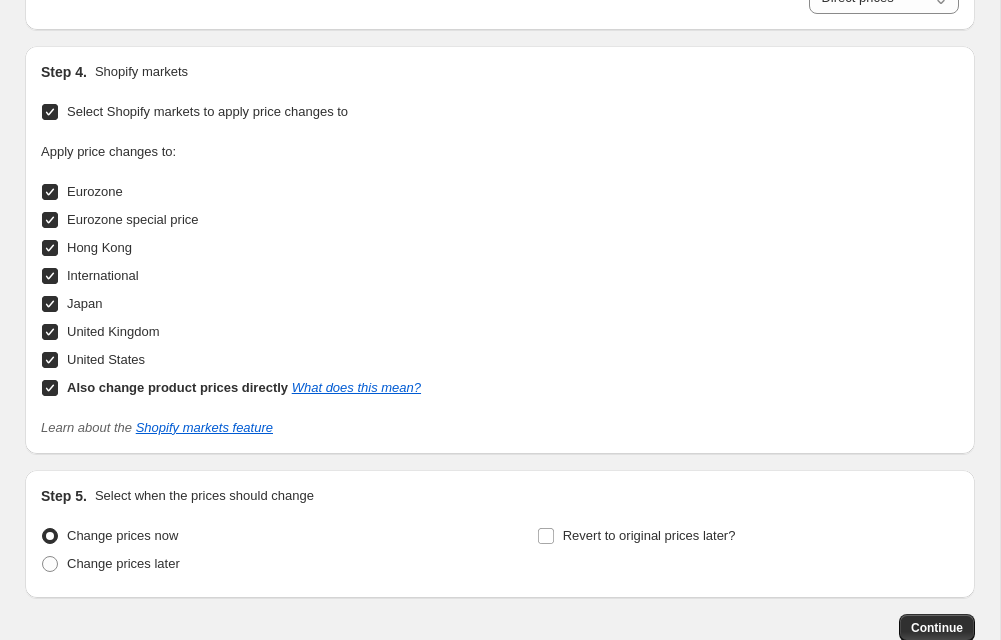scroll, scrollTop: 2193, scrollLeft: 0, axis: vertical 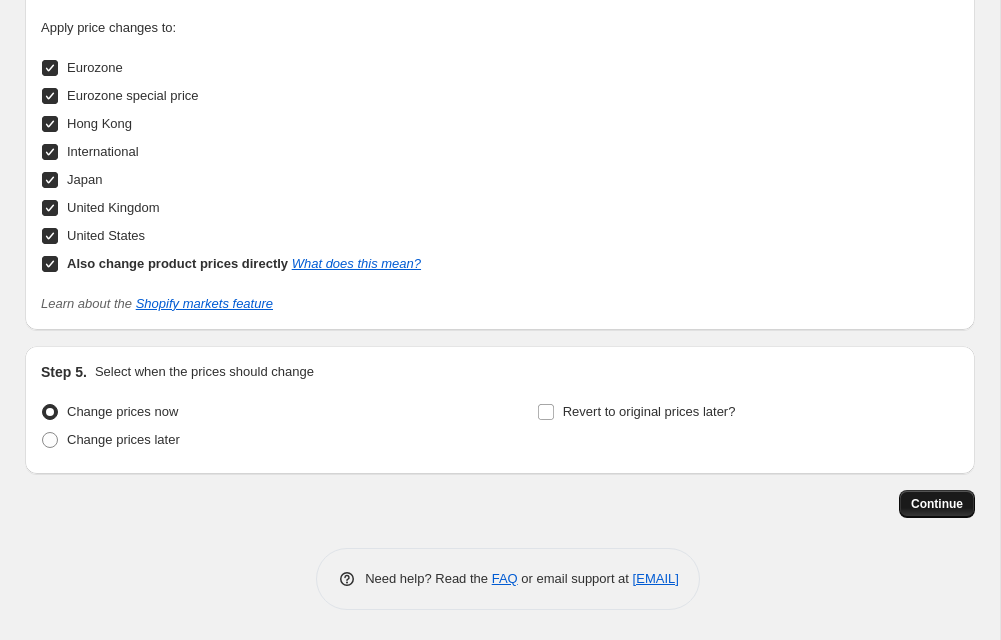 click on "Continue" at bounding box center [937, 504] 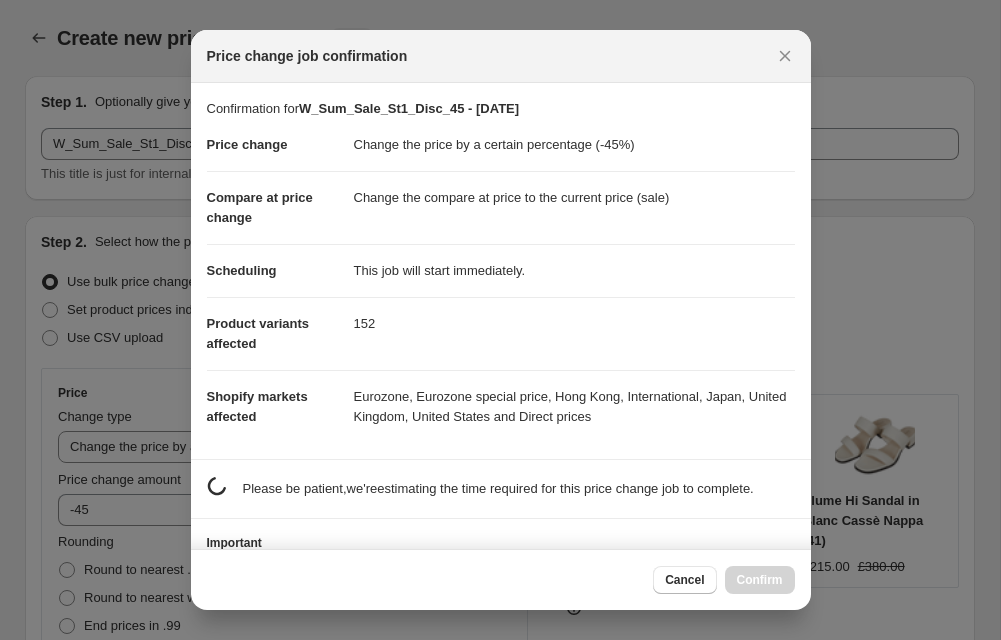 scroll, scrollTop: 0, scrollLeft: 0, axis: both 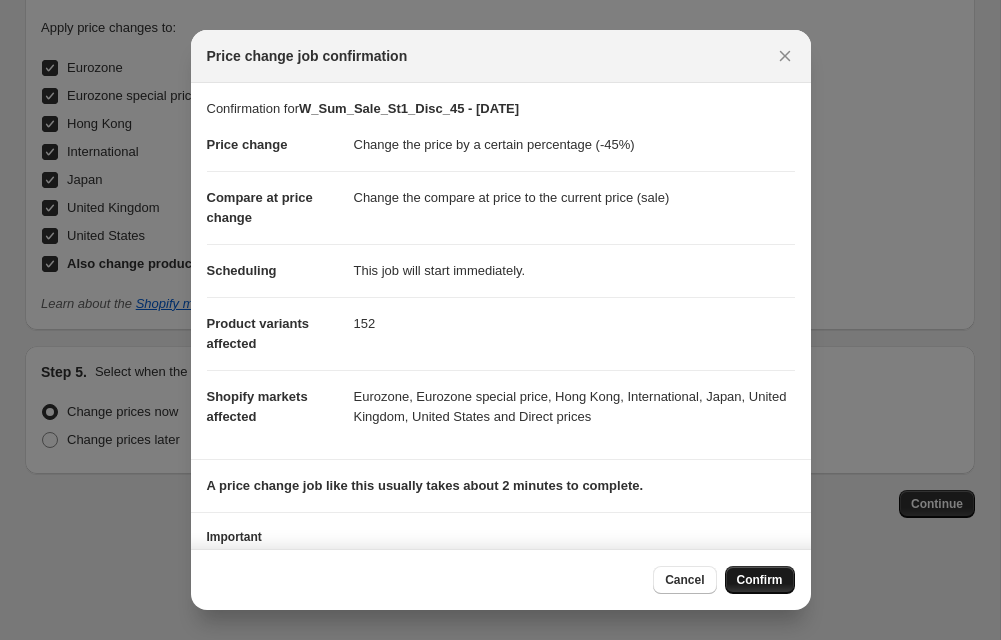 click on "Confirm" at bounding box center (760, 580) 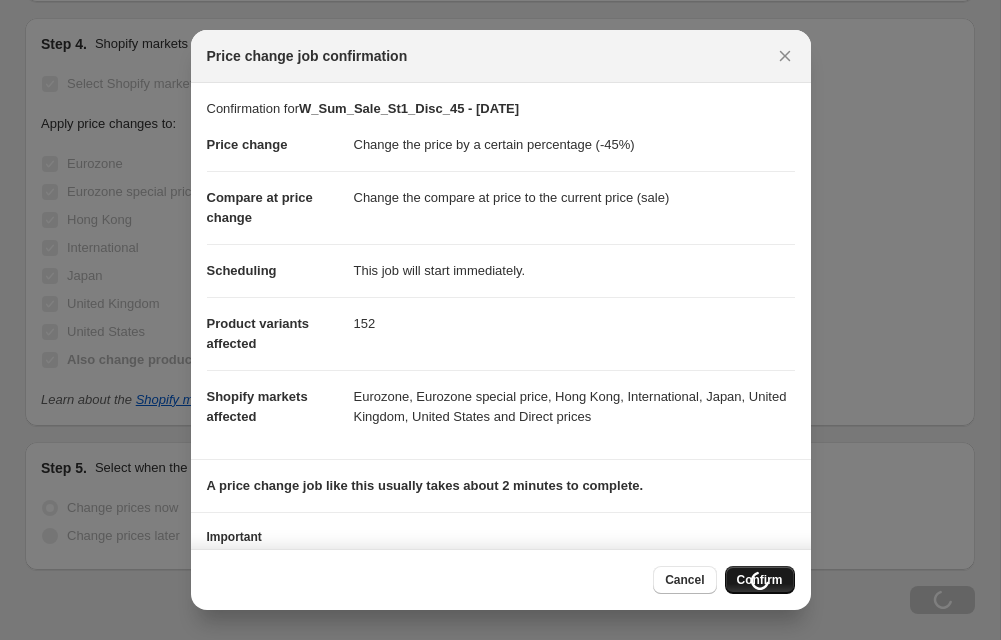 scroll, scrollTop: 11, scrollLeft: 0, axis: vertical 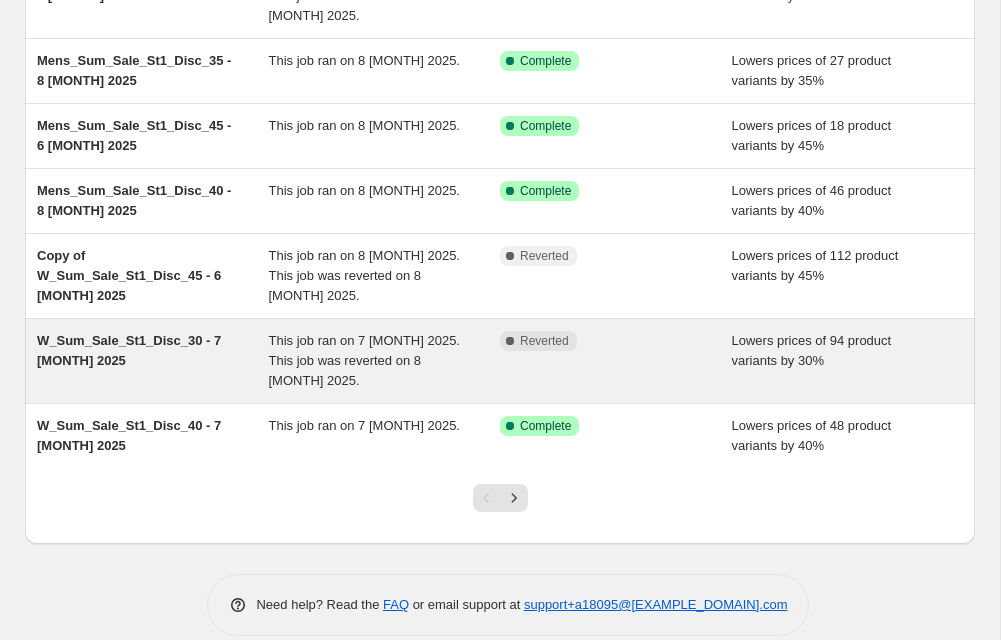 click on "W_Sum_Sale_St1_Disc_30 - 7 [MONTH] 2025" at bounding box center [129, 350] 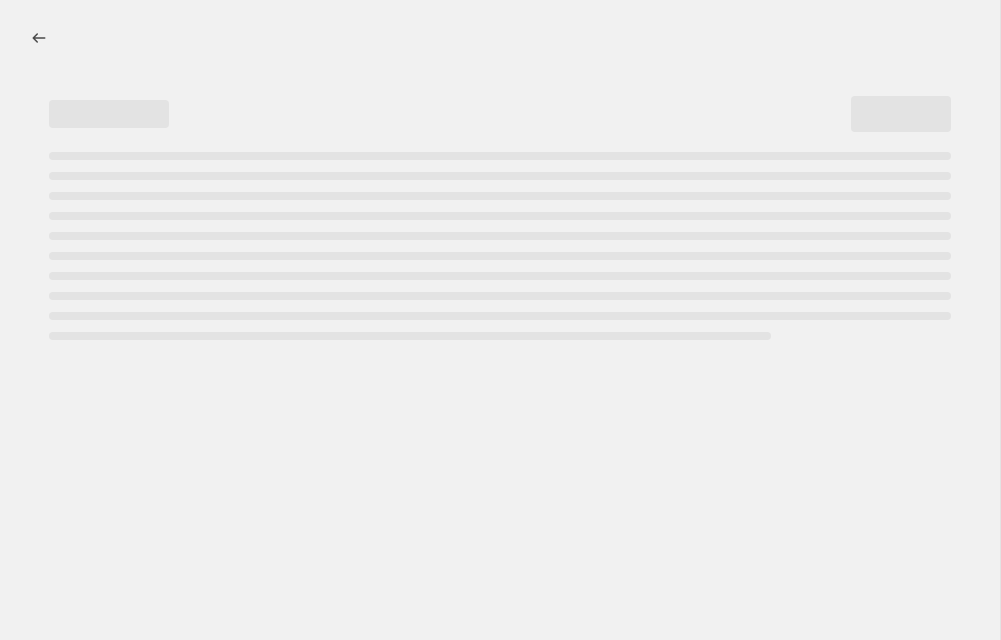 scroll, scrollTop: 0, scrollLeft: 0, axis: both 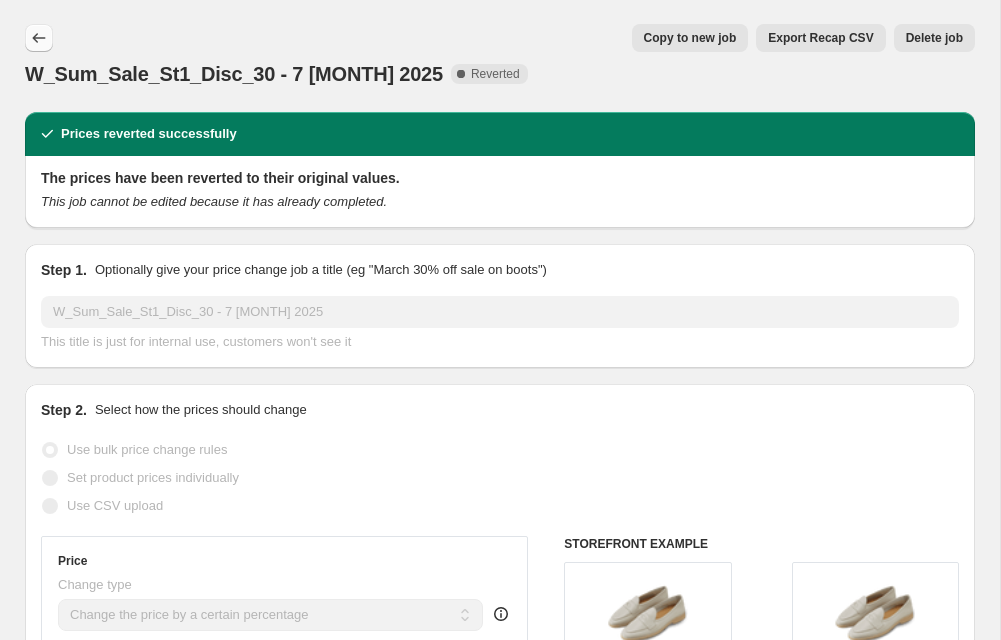 click 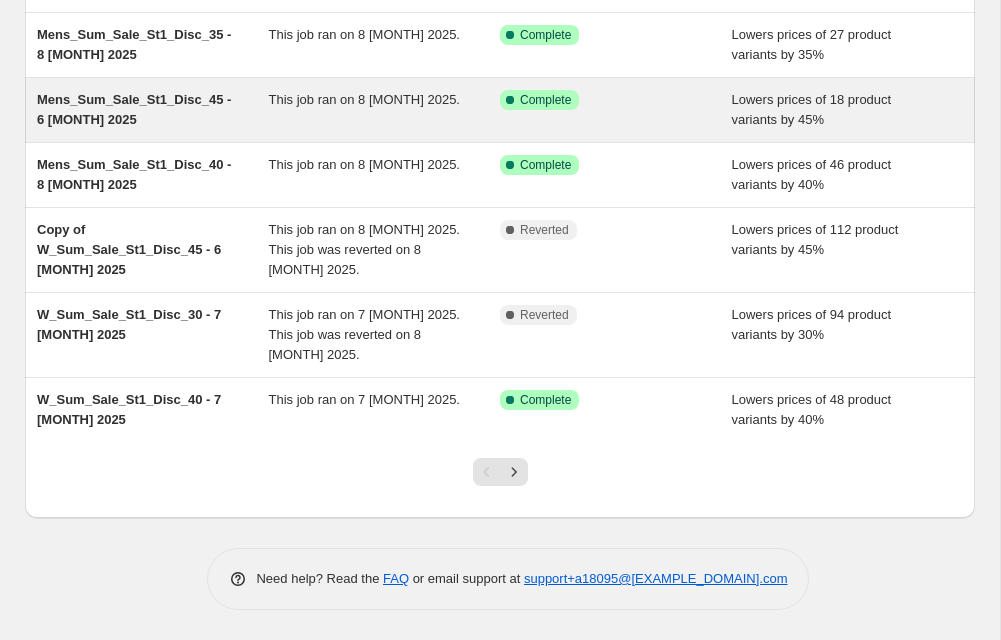 scroll, scrollTop: 450, scrollLeft: 0, axis: vertical 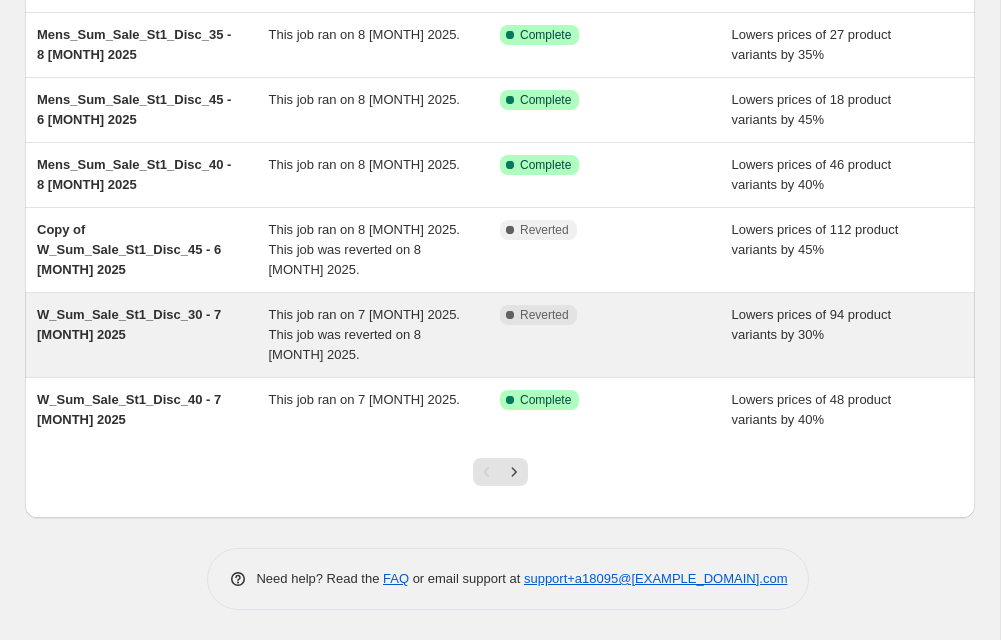 click on "W_Sum_Sale_St1_Disc_30 - 7 Aug 2025" at bounding box center (129, 324) 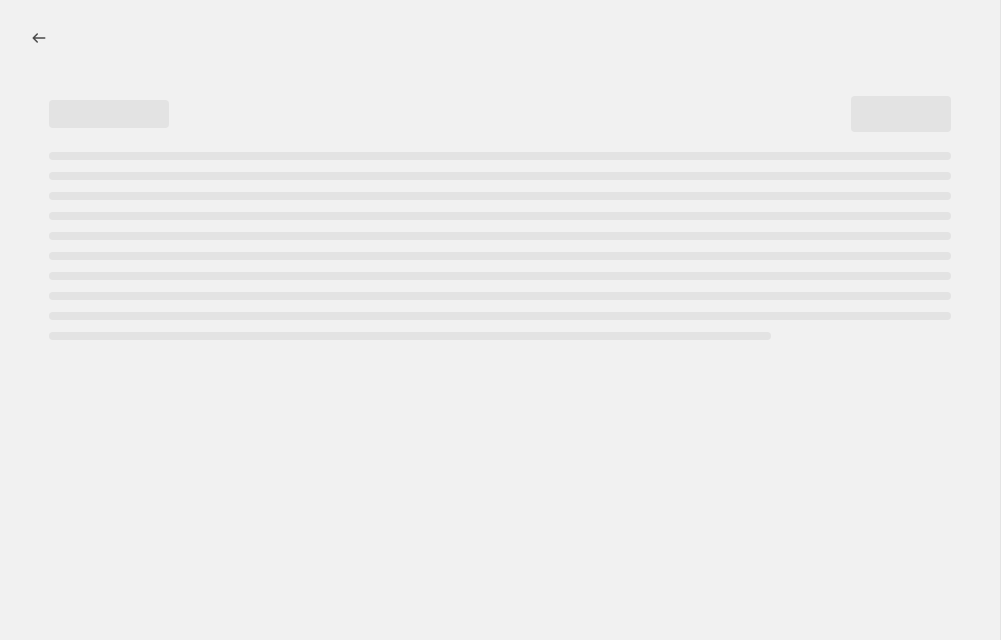 select on "percentage" 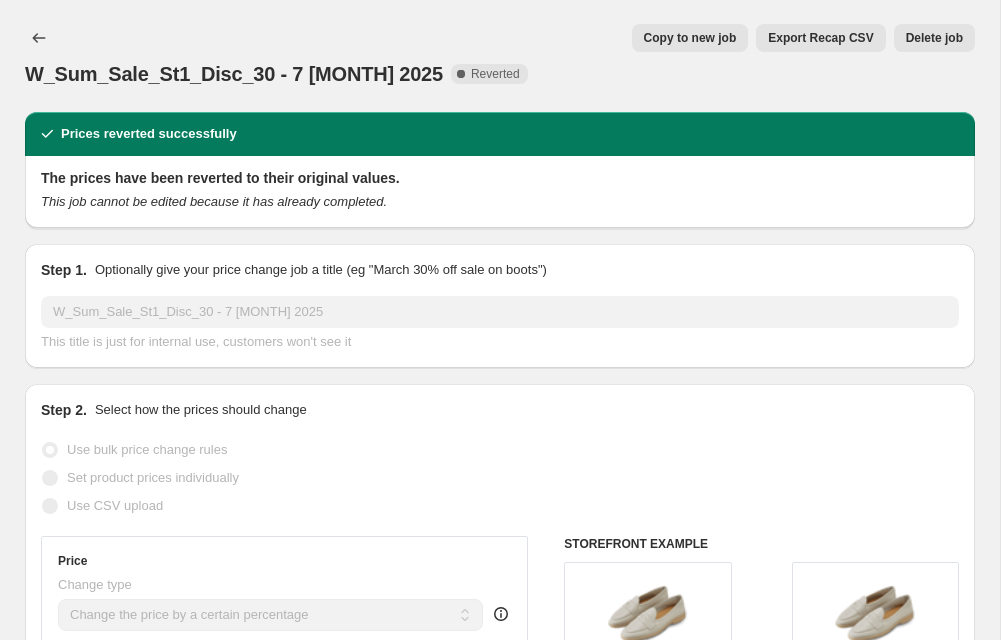 click on "Copy to new job" at bounding box center [690, 38] 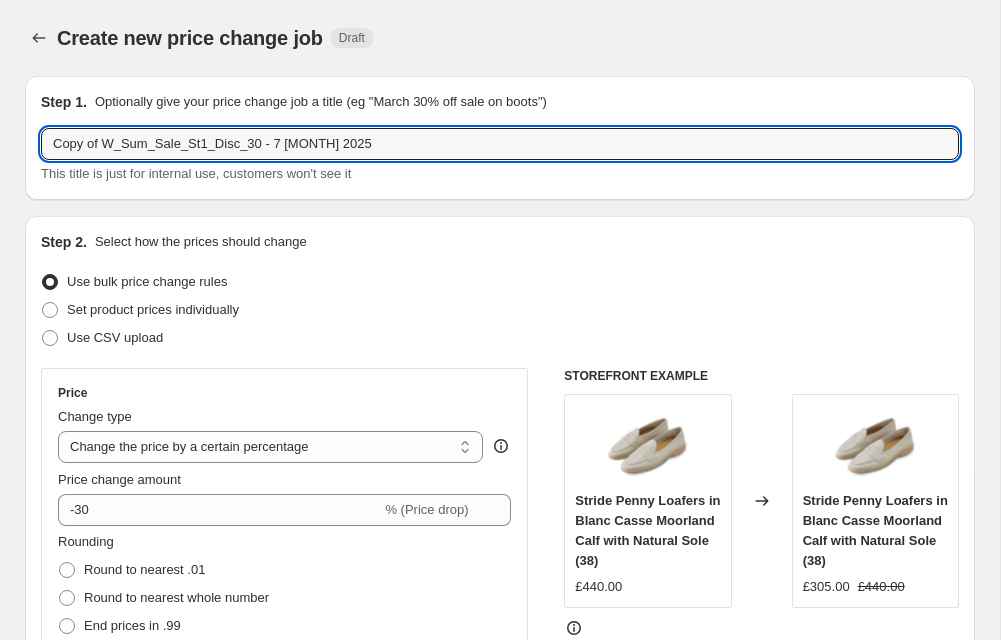 drag, startPoint x: 105, startPoint y: 143, endPoint x: -5, endPoint y: 133, distance: 110.45361 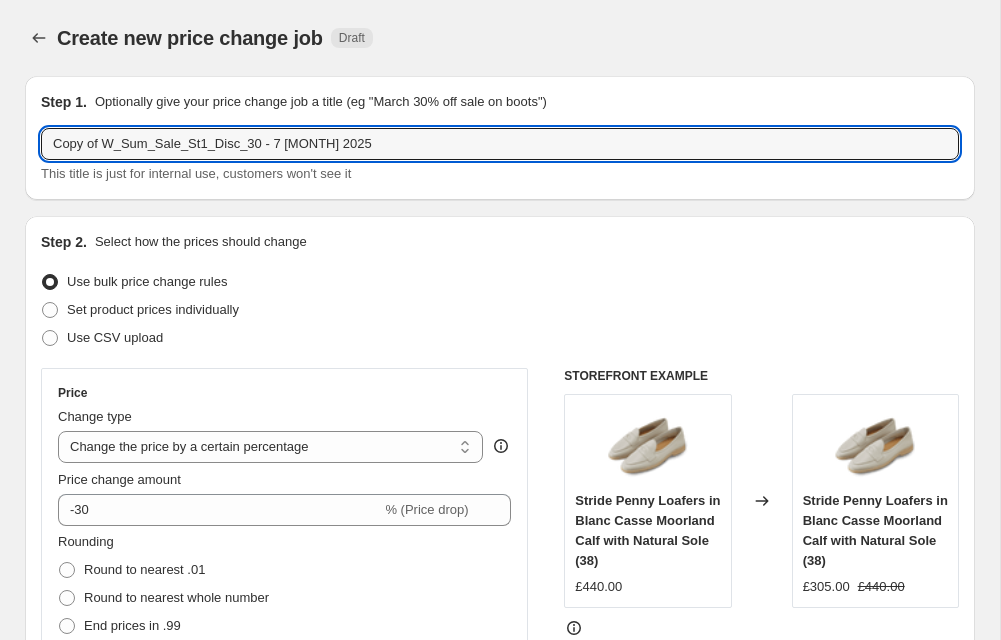click on "Home Settings Plans Skip to content Create new price change job. This page is ready Create new price change job Draft Step 1. Optionally give your price change job a title (eg "March 30% off sale on boots") Copy of W_Sum_Sale_St1_Disc_30 - 7 Aug 2025 This title is just for internal use, customers won't see it Step 2. Select how the prices should change Use bulk price change rules Set product prices individually Use CSV upload Price Change type Change the price to a certain amount Change the price by a certain amount Change the price by a certain percentage Change the price to the current compare at price (price before sale) Change the price by a certain amount relative to the compare at price Change the price by a certain percentage relative to the compare at price Don't change the price Change the price by a certain percentage relative to the cost per item Change price to certain cost margin Price change amount -30 Rounding 5 ." at bounding box center (500, 320) 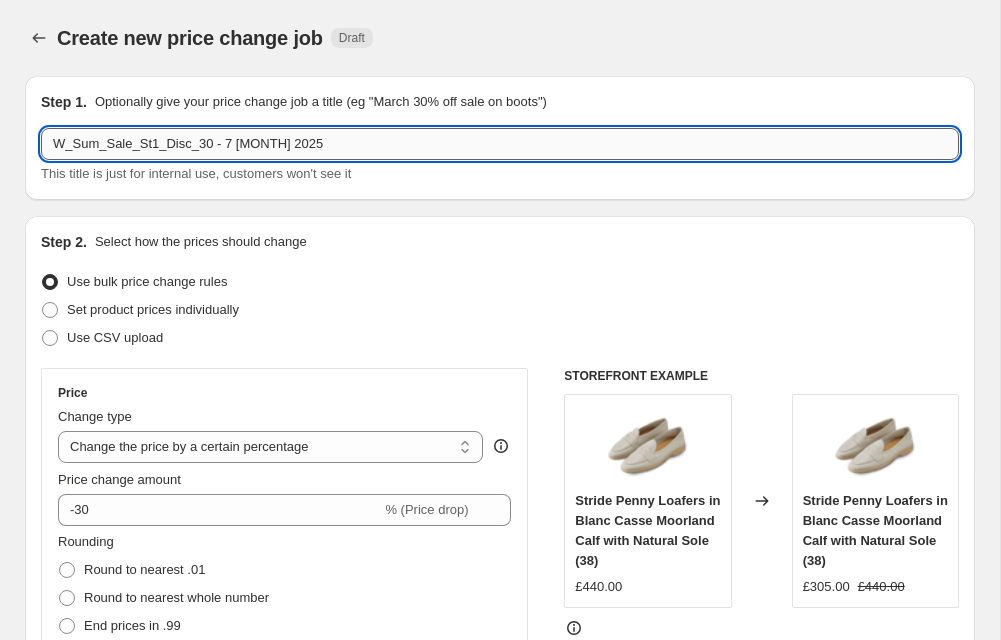 click on "W_Sum_Sale_St1_Disc_30 - 7 Aug 2025" at bounding box center (500, 144) 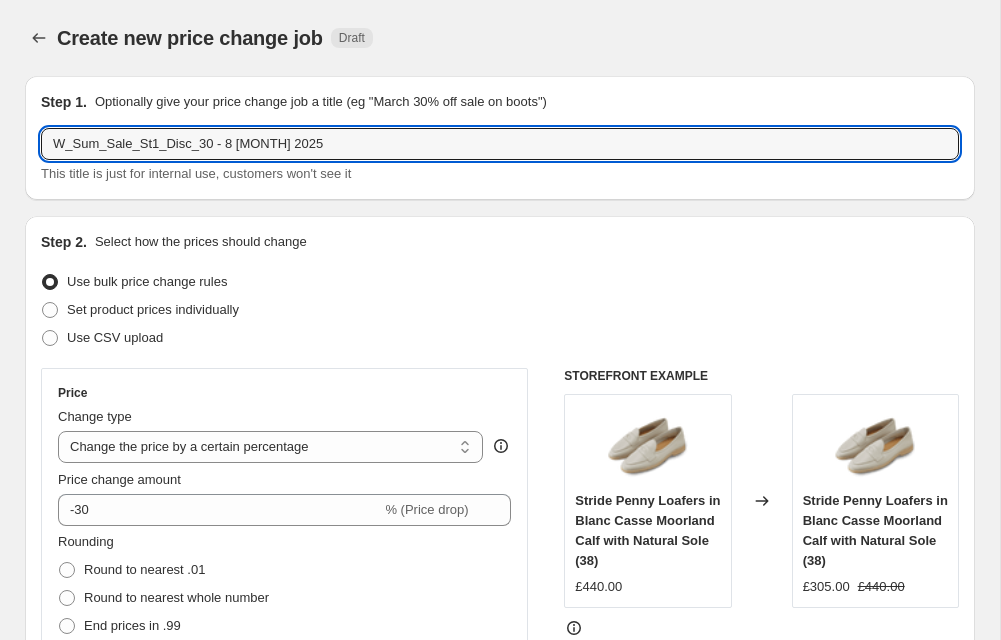 type on "W_Sum_Sale_St1_Disc_30 - 8 [MONTH] 2025" 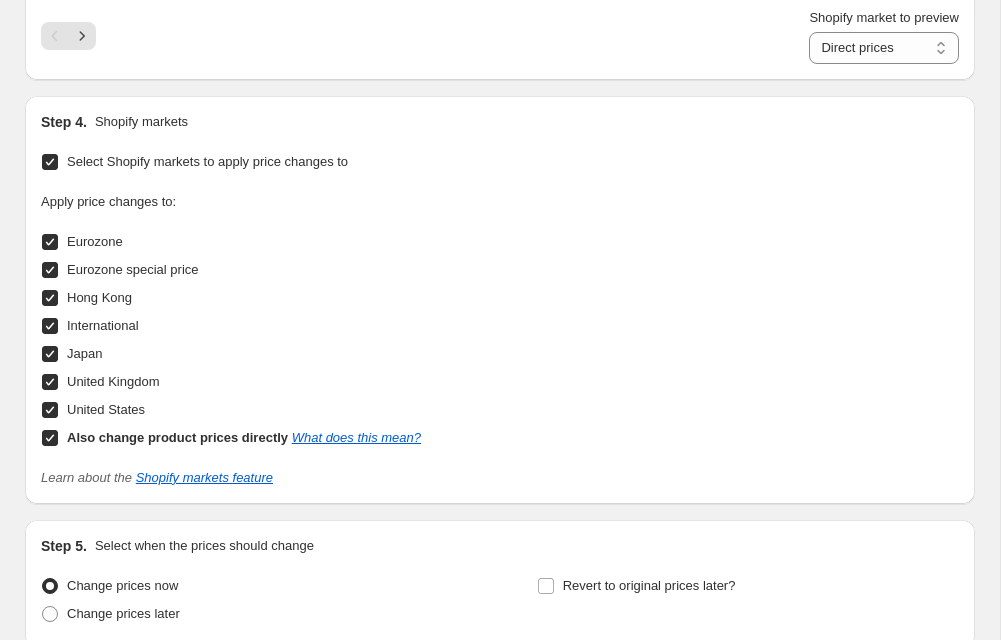 scroll, scrollTop: 2225, scrollLeft: 0, axis: vertical 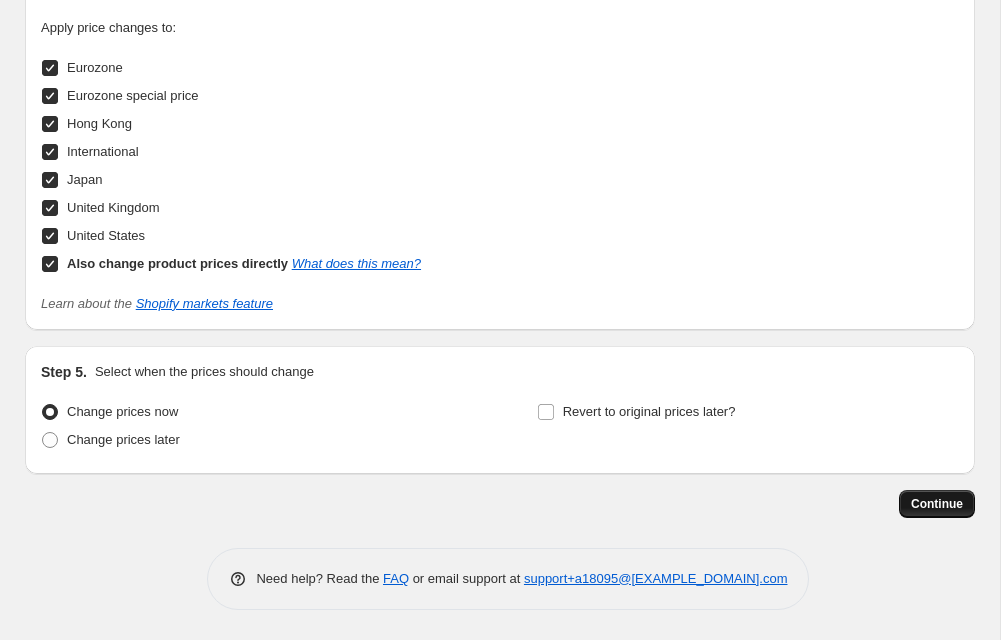 click on "Continue" at bounding box center (937, 504) 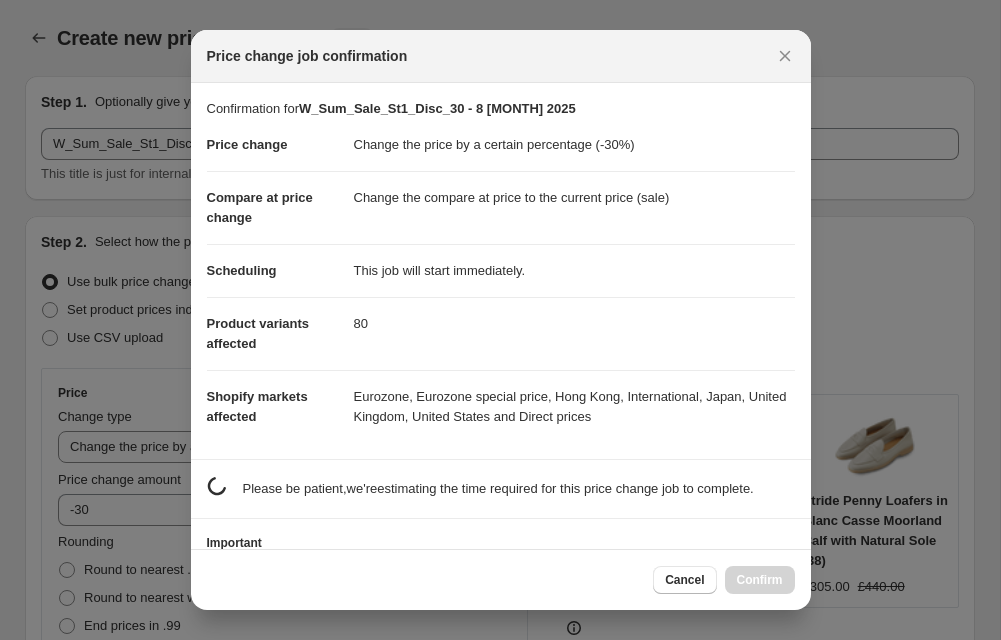 scroll, scrollTop: 0, scrollLeft: 0, axis: both 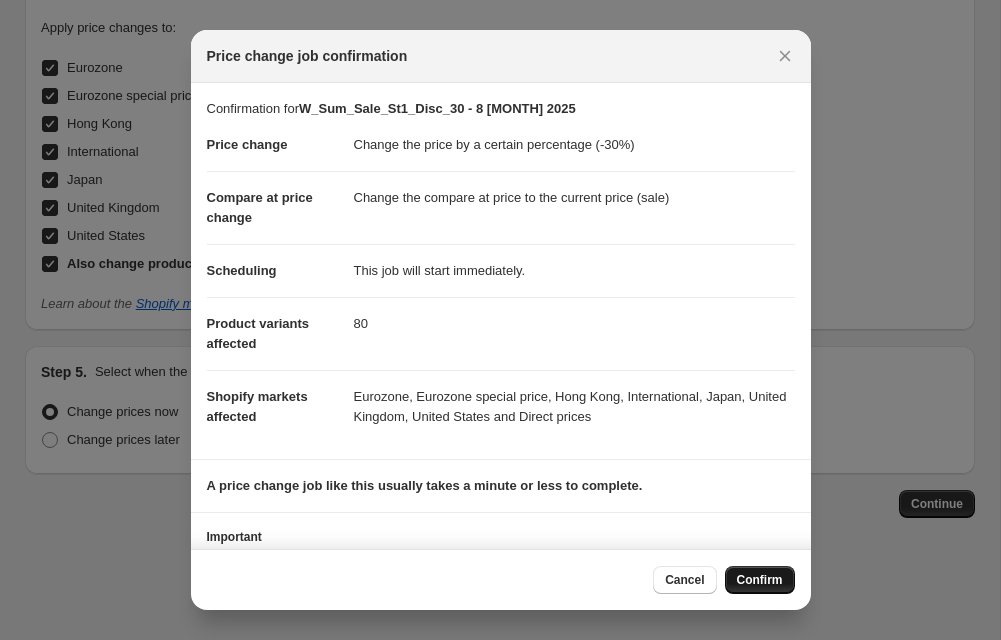 click on "Confirm" at bounding box center (760, 580) 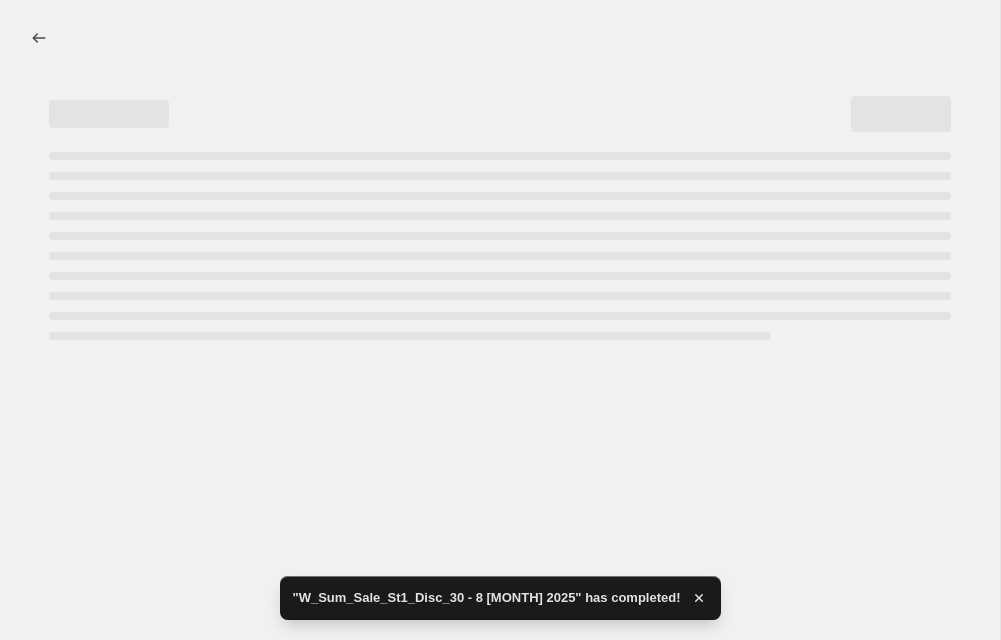 scroll, scrollTop: 0, scrollLeft: 0, axis: both 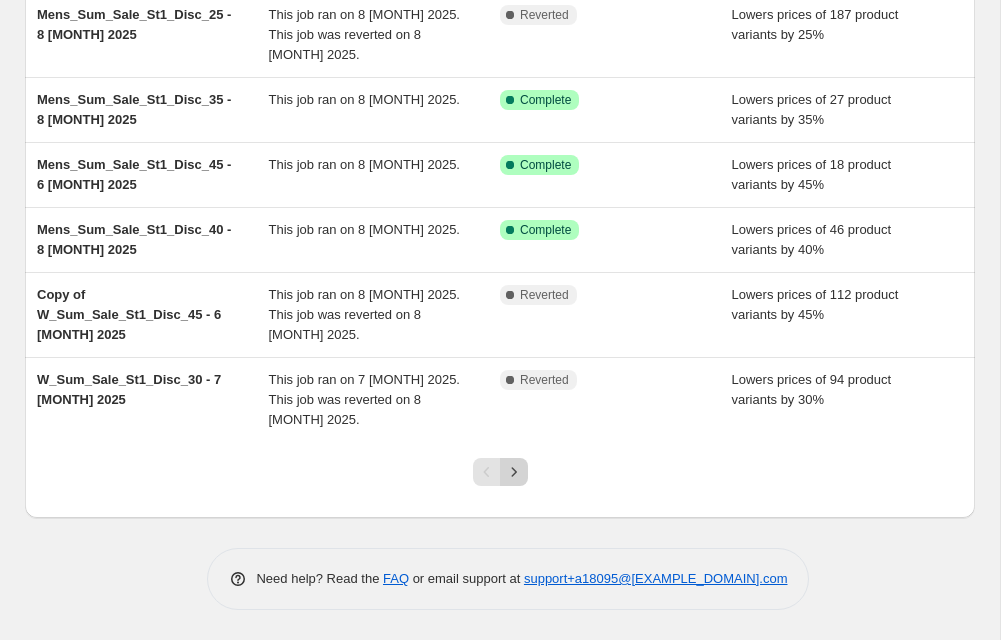 click at bounding box center [514, 472] 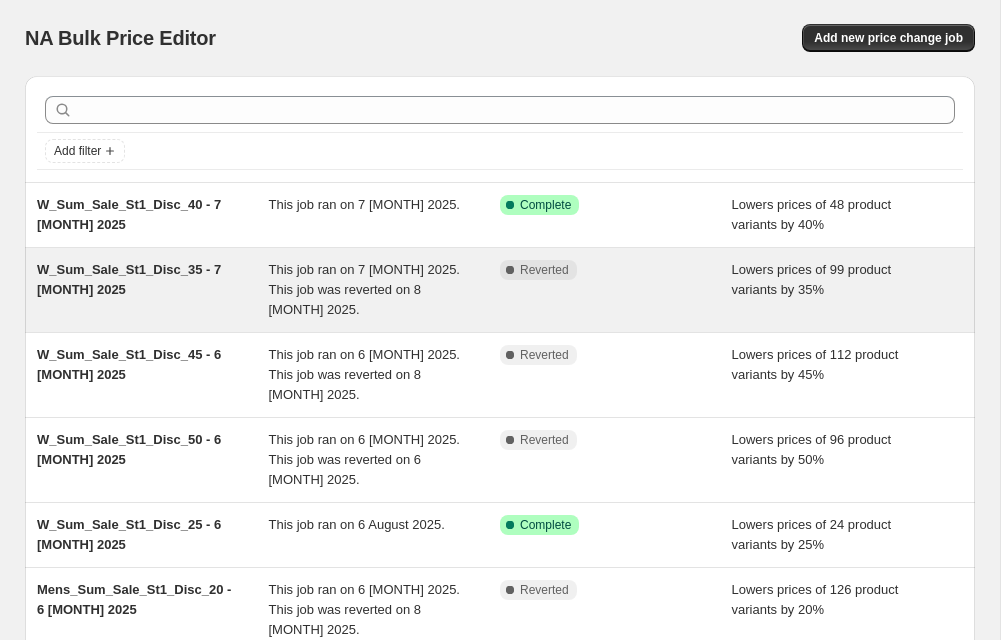 click on "W_Sum_Sale_St1_Disc_35 - 7 Aug 2025" at bounding box center (129, 279) 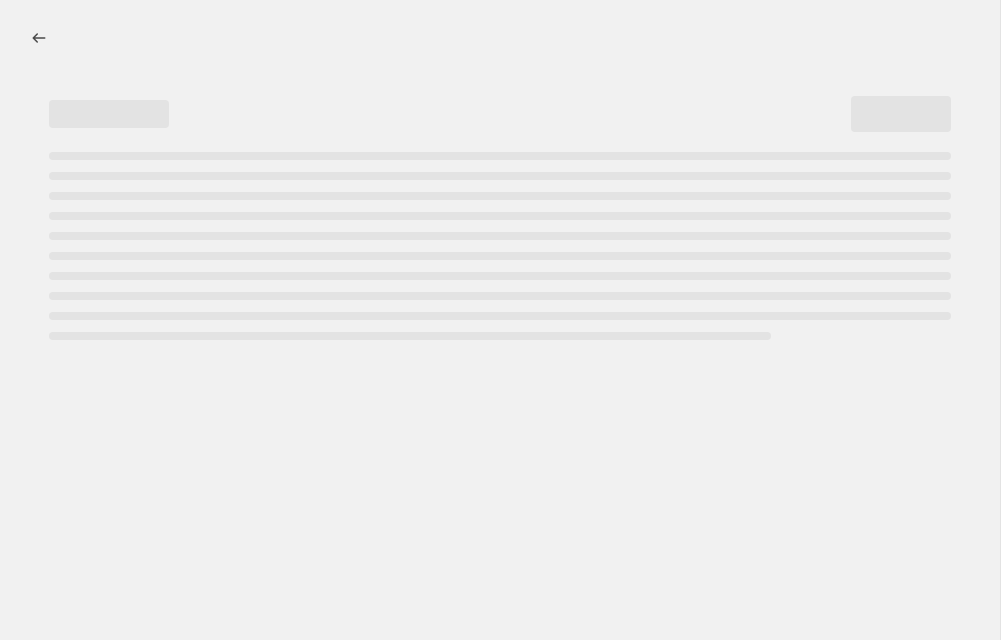 select on "percentage" 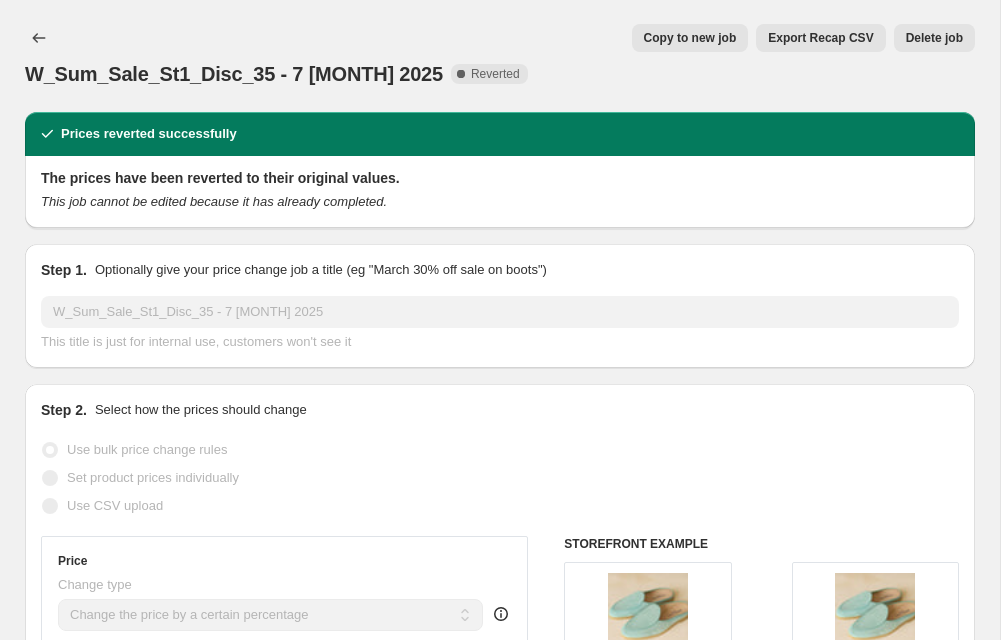 click on "Copy to new job" at bounding box center (690, 38) 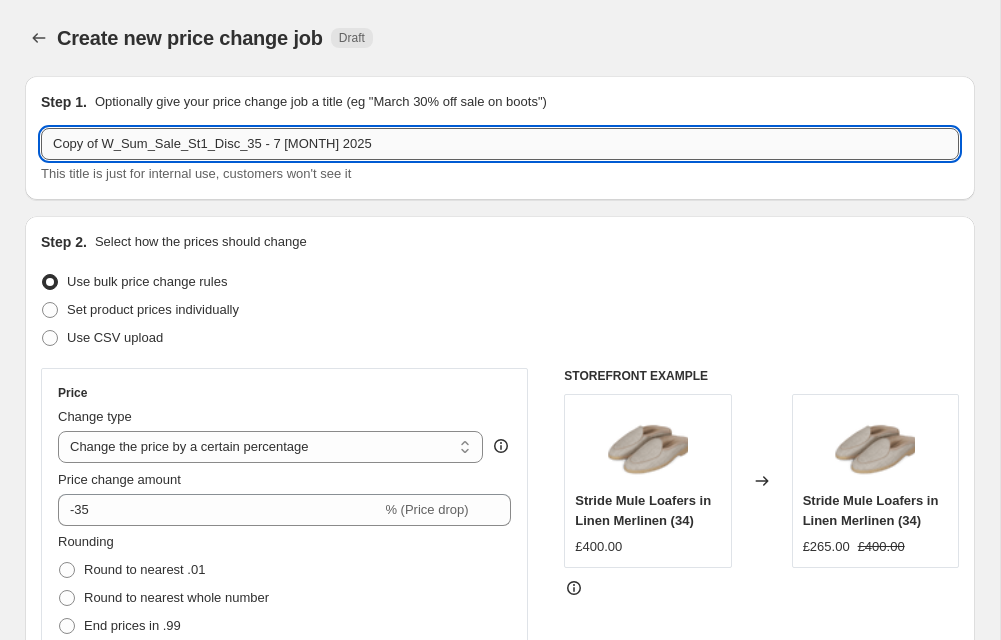 drag, startPoint x: 105, startPoint y: 144, endPoint x: 44, endPoint y: 141, distance: 61.073727 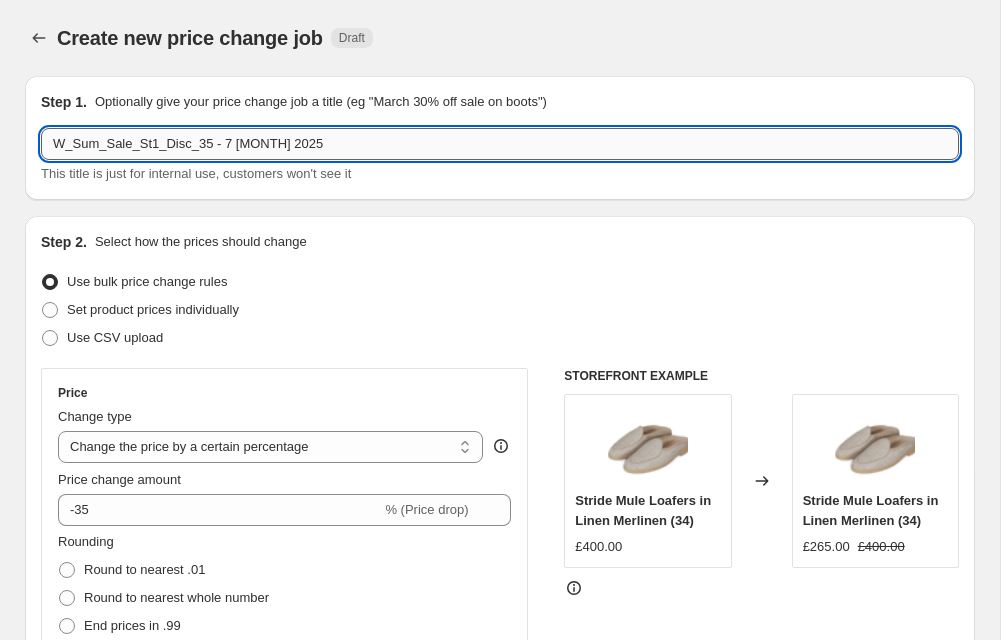 click on "W_Sum_Sale_St1_Disc_35 - 7 Aug 2025" at bounding box center [500, 144] 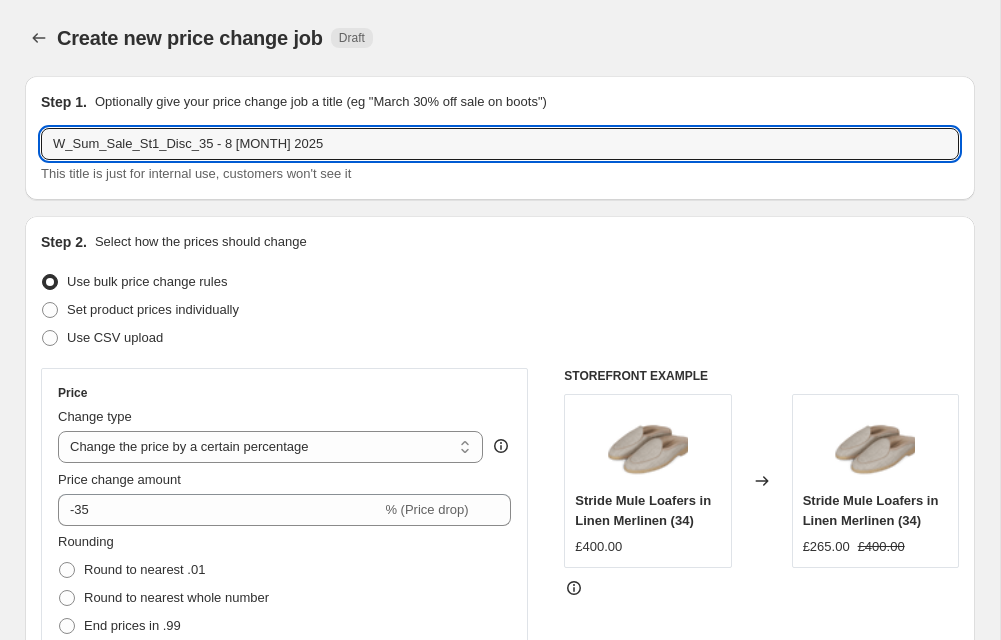 type on "W_Sum_Sale_St1_Disc_35 - 8 [MONTH] 2025" 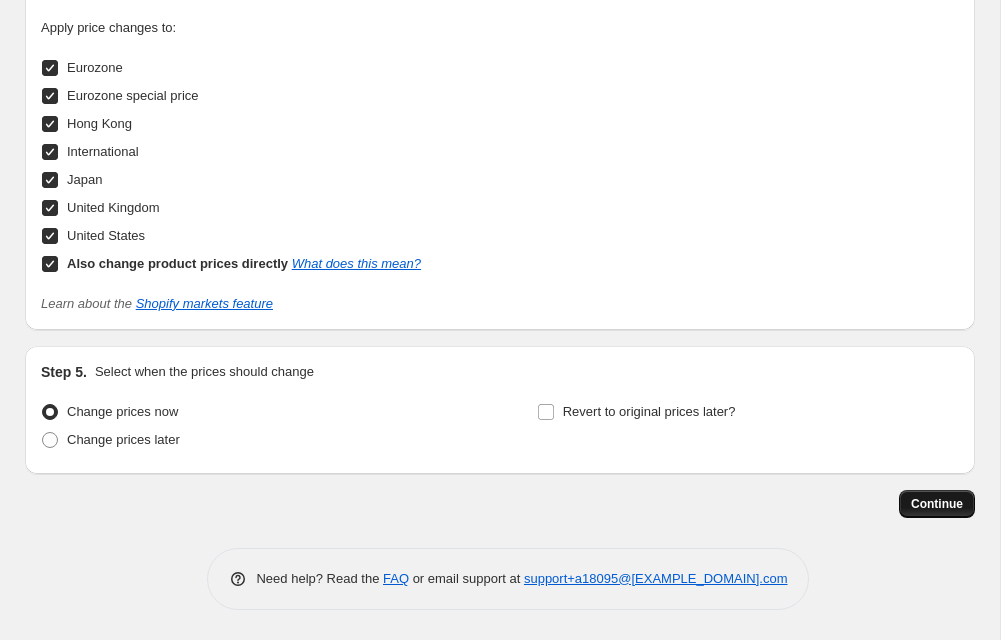 scroll, scrollTop: 2193, scrollLeft: 0, axis: vertical 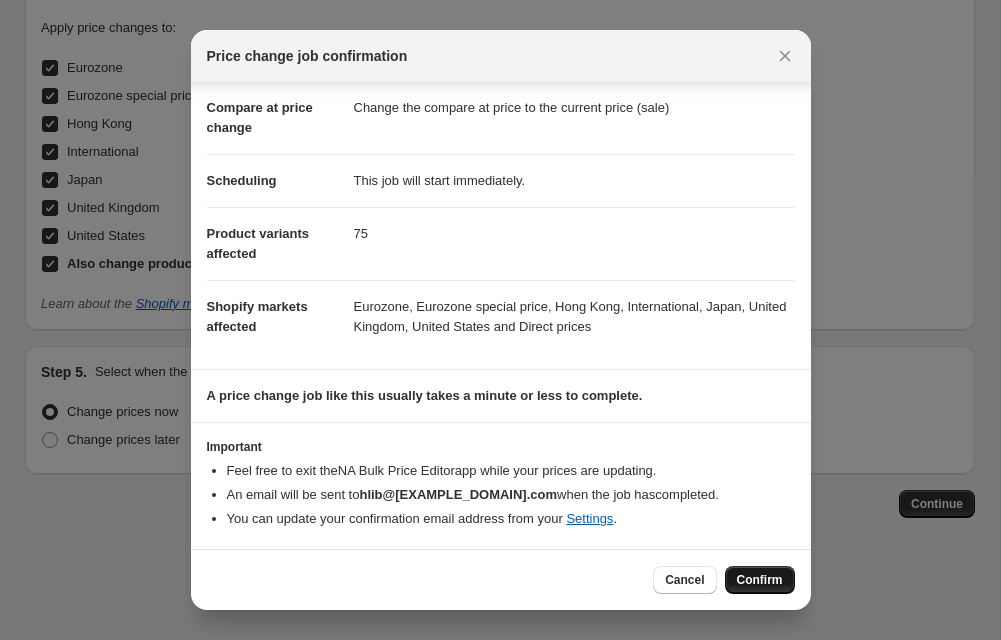 click on "Confirm" at bounding box center (760, 580) 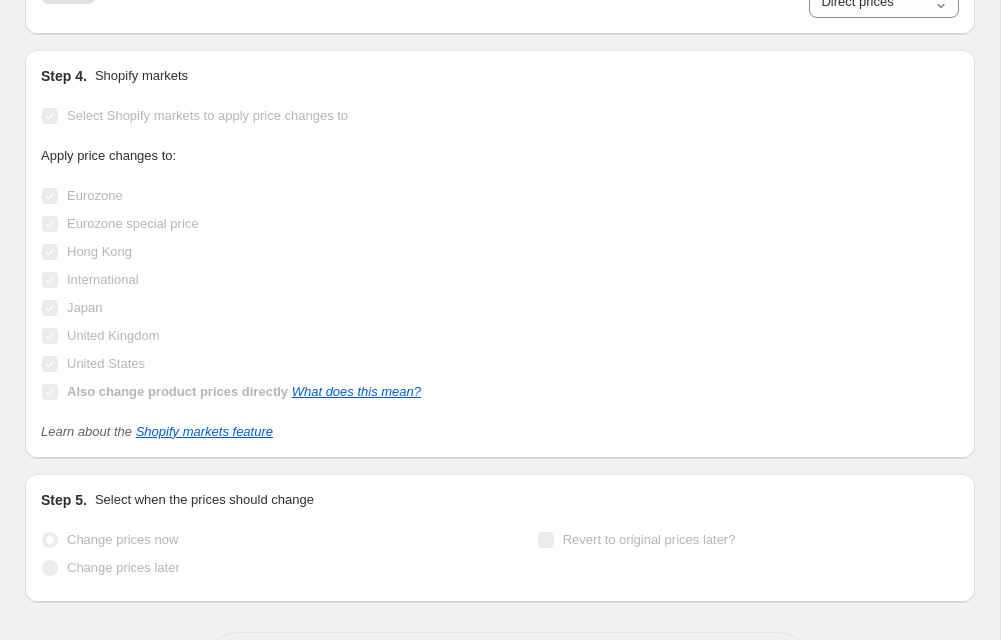 scroll, scrollTop: 2186, scrollLeft: 0, axis: vertical 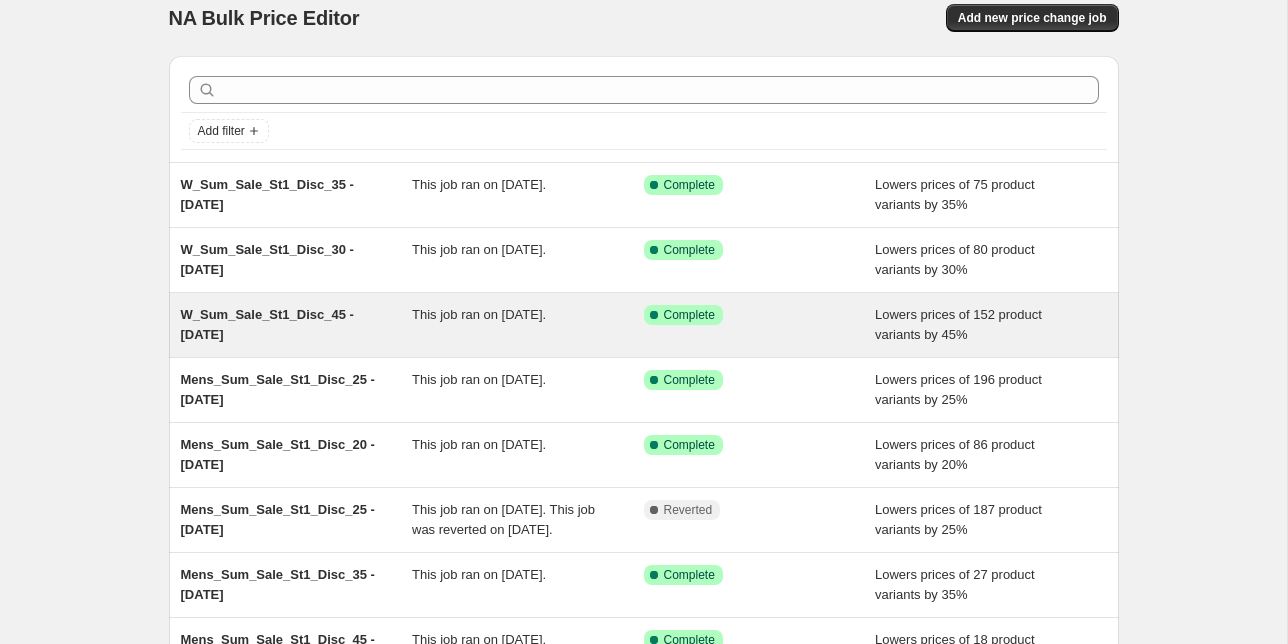 click on "W_Sum_Sale_St1_Disc_45 - 8 [MONTH] 2025" at bounding box center (267, 324) 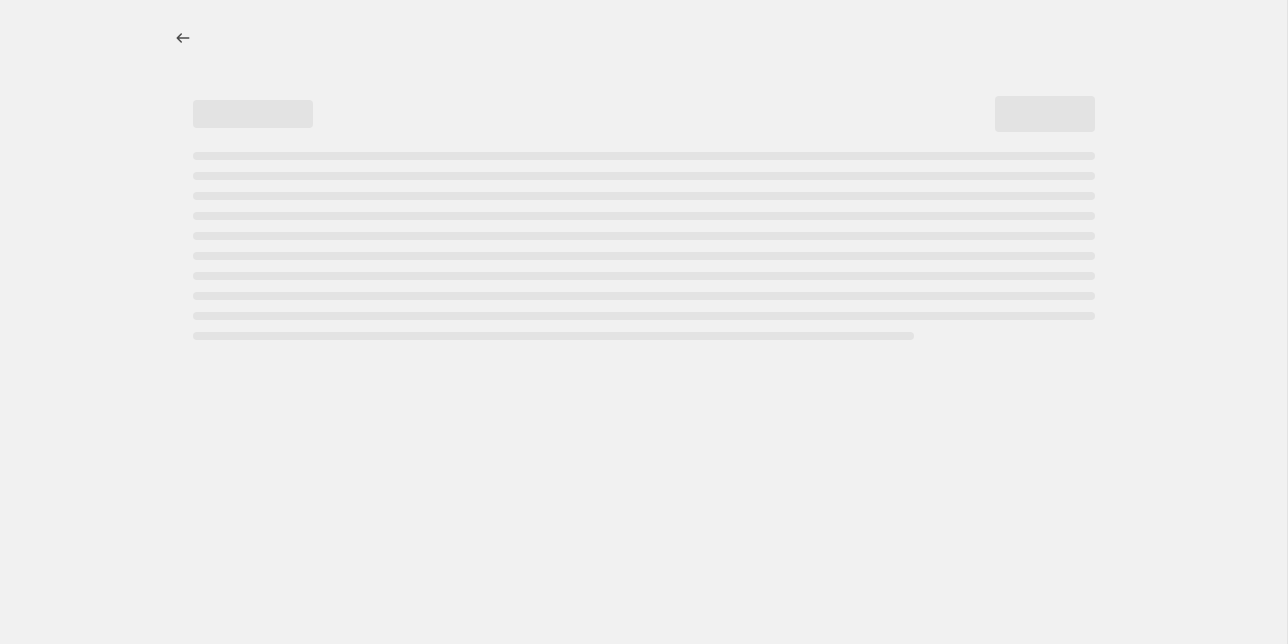 scroll, scrollTop: 0, scrollLeft: 0, axis: both 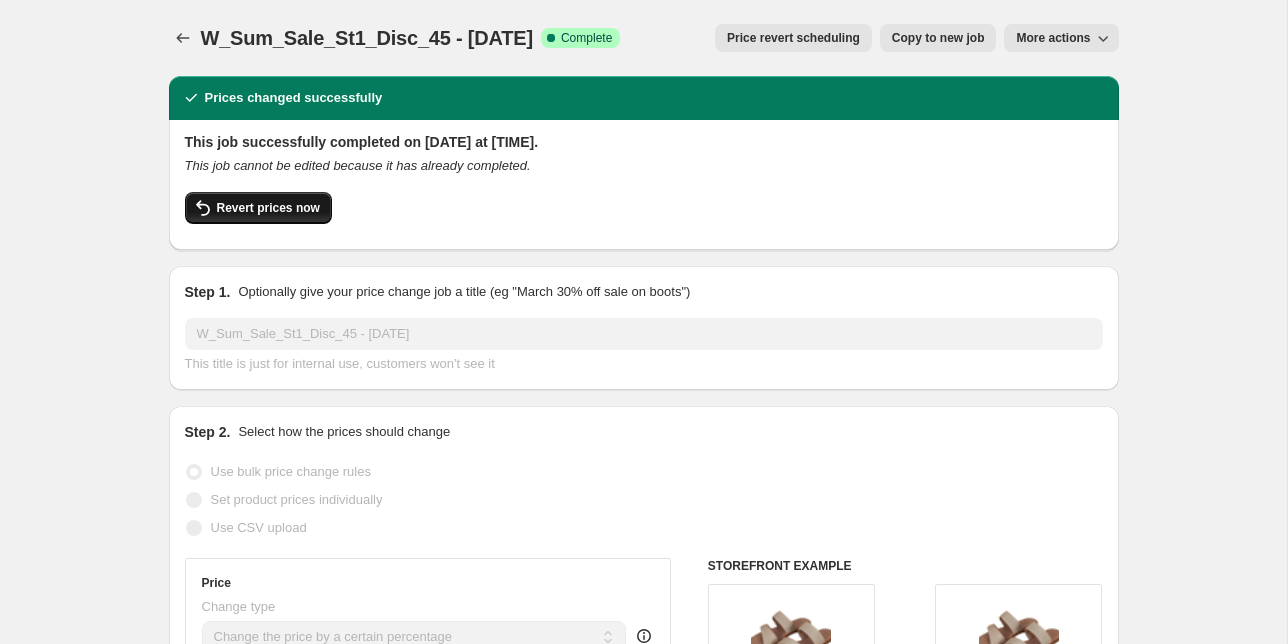 click on "Revert prices now" at bounding box center [268, 208] 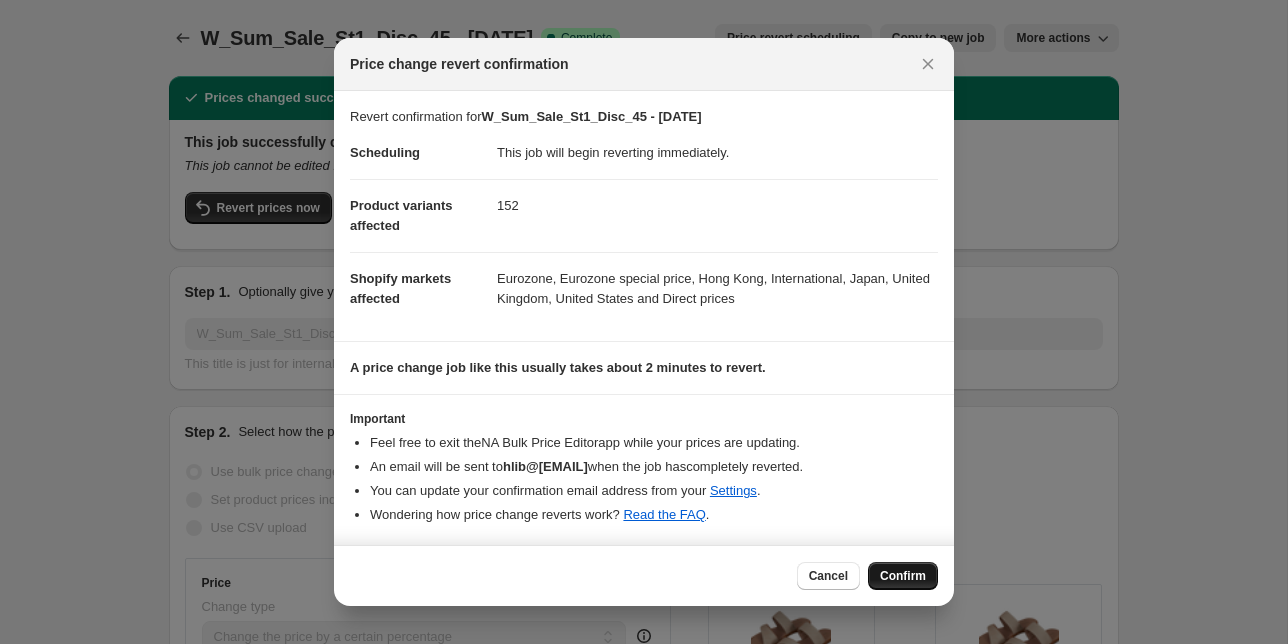 click on "Confirm" at bounding box center [903, 576] 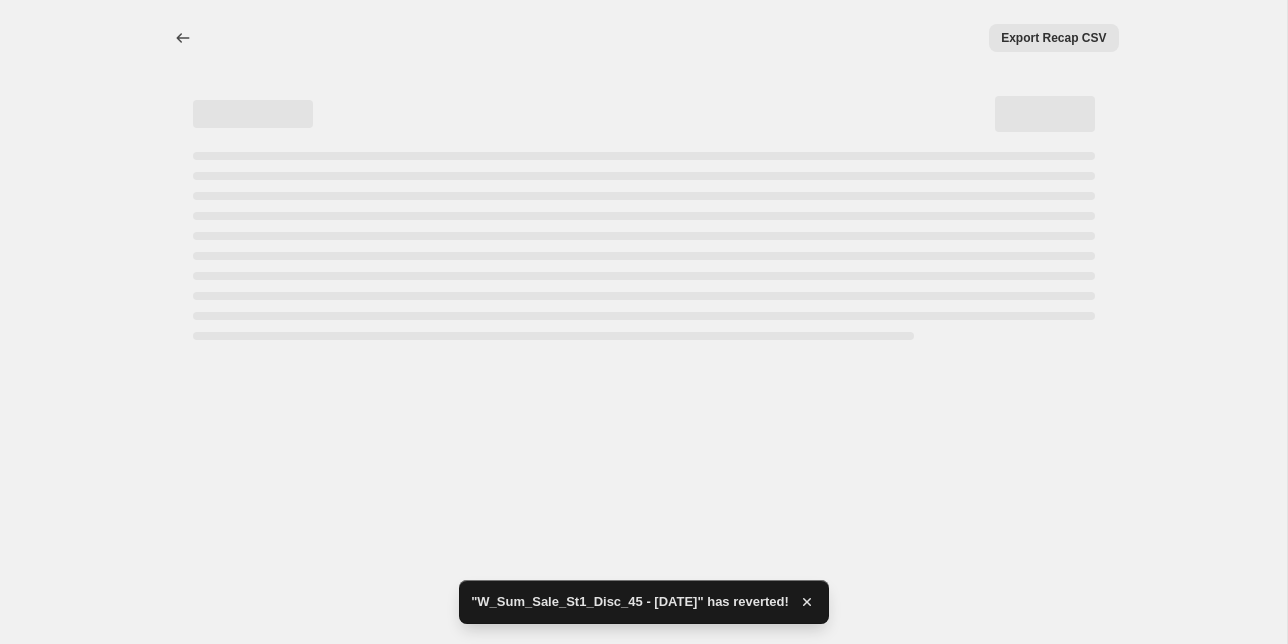 scroll, scrollTop: 0, scrollLeft: 0, axis: both 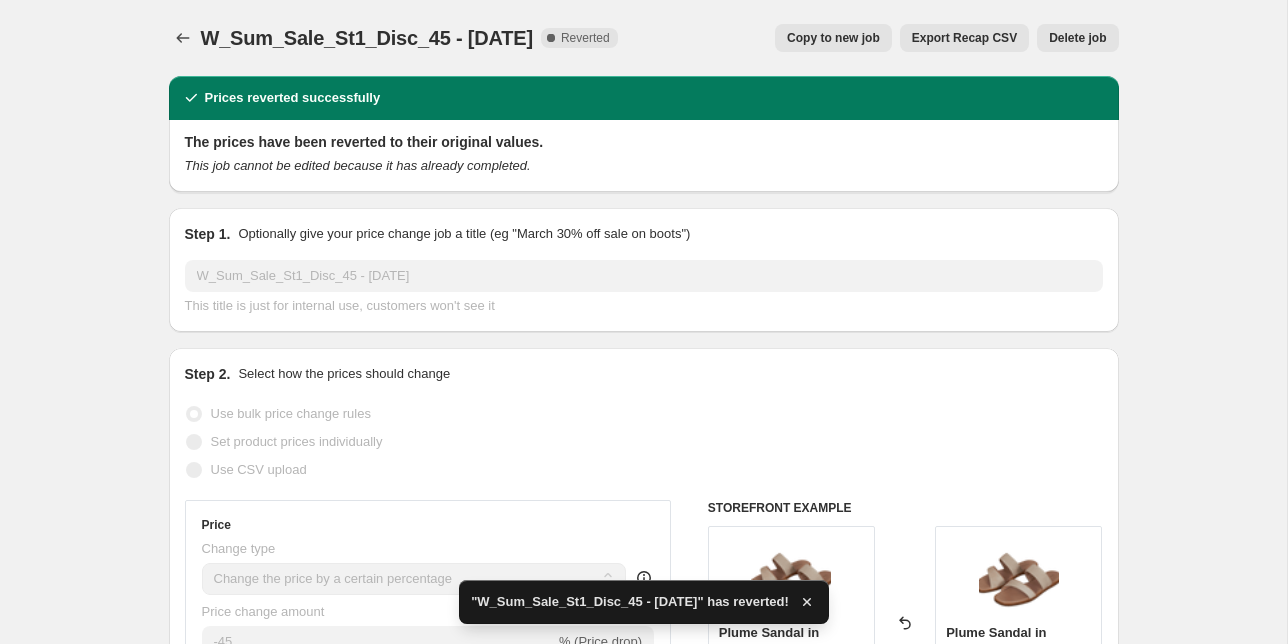 click on "Copy to new job" at bounding box center (833, 38) 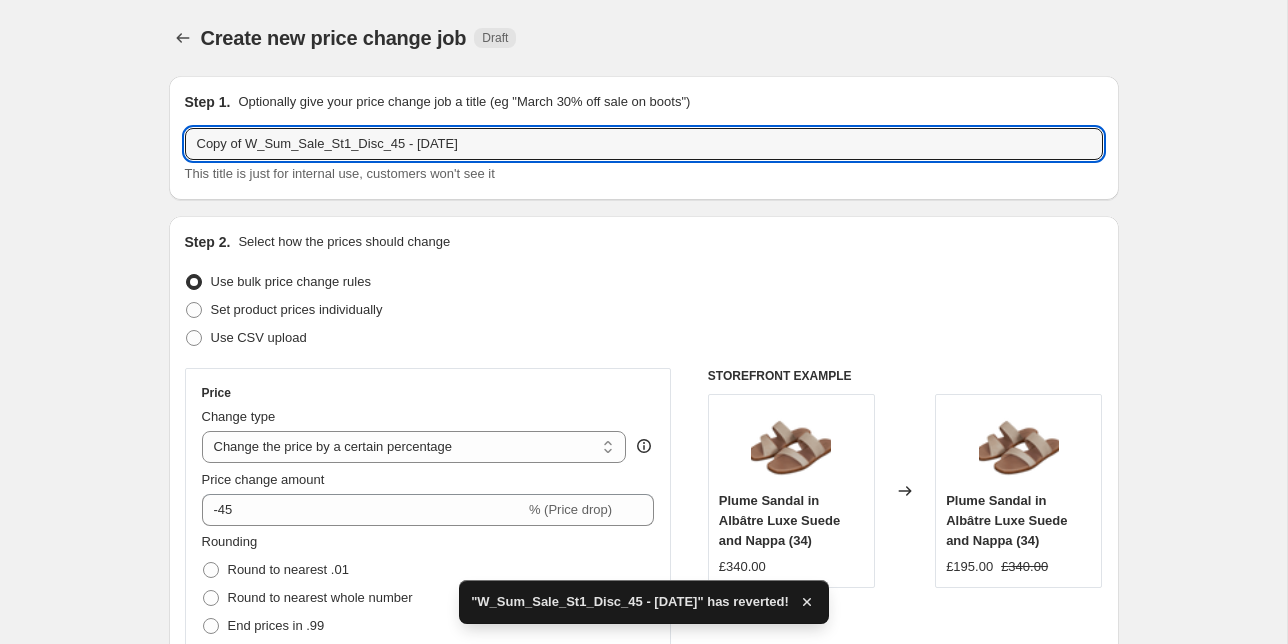 drag, startPoint x: 199, startPoint y: 144, endPoint x: 141, endPoint y: 142, distance: 58.034473 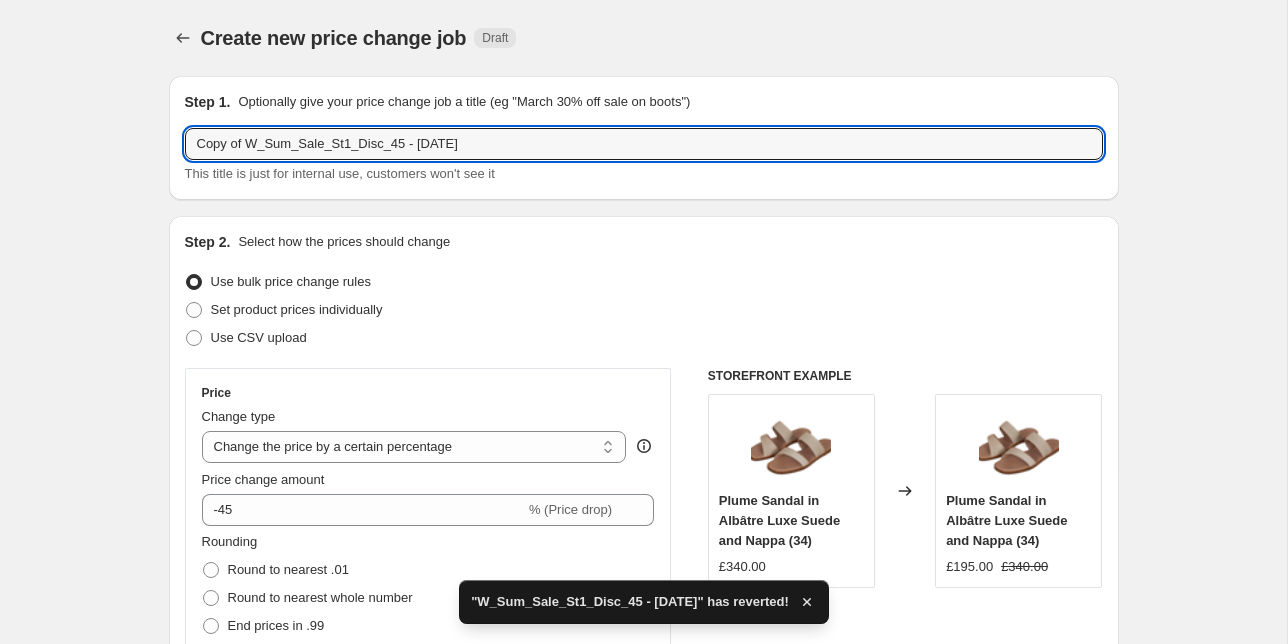 click on "Create new price change job. This page is ready Create new price change job Draft Step 1. Optionally give your price change job a title (eg "March 30% off sale on boots") Copy of W_Sum_Sale_St1_Disc_45 - 8 Aug 2025 This title is just for internal use, customers won't see it Step 2. Select how the prices should change Use bulk price change rules Set product prices individually Use CSV upload Price Change type Change the price to a certain amount Change the price by a certain amount Change the price by a certain percentage Change the price to the current compare at price (price before sale) Change the price by a certain amount relative to the compare at price Change the price by a certain percentage relative to the compare at price Don't change the price Change the price by a certain percentage relative to the cost per item Change price to certain cost margin Change the price by a certain percentage Price change amount -45 % (Price drop) Rounding Round to nearest .01 Round to nearest whole number 5 . 0 0 5.00 "" at bounding box center (643, 1399) 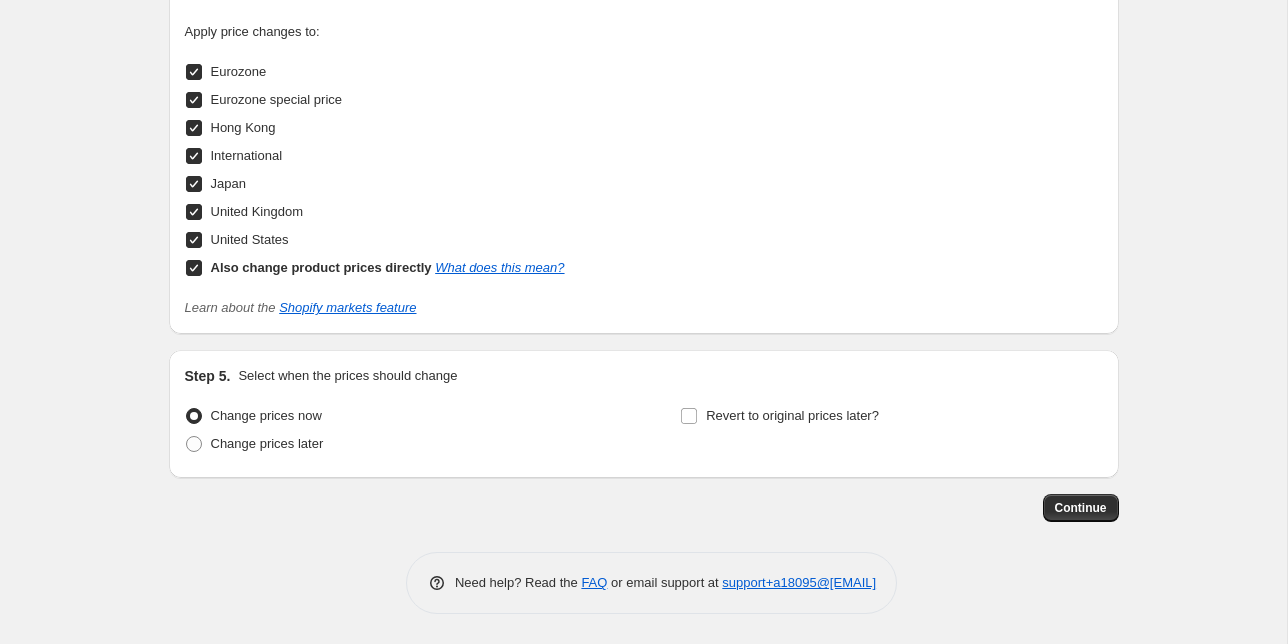 scroll, scrollTop: 2180, scrollLeft: 0, axis: vertical 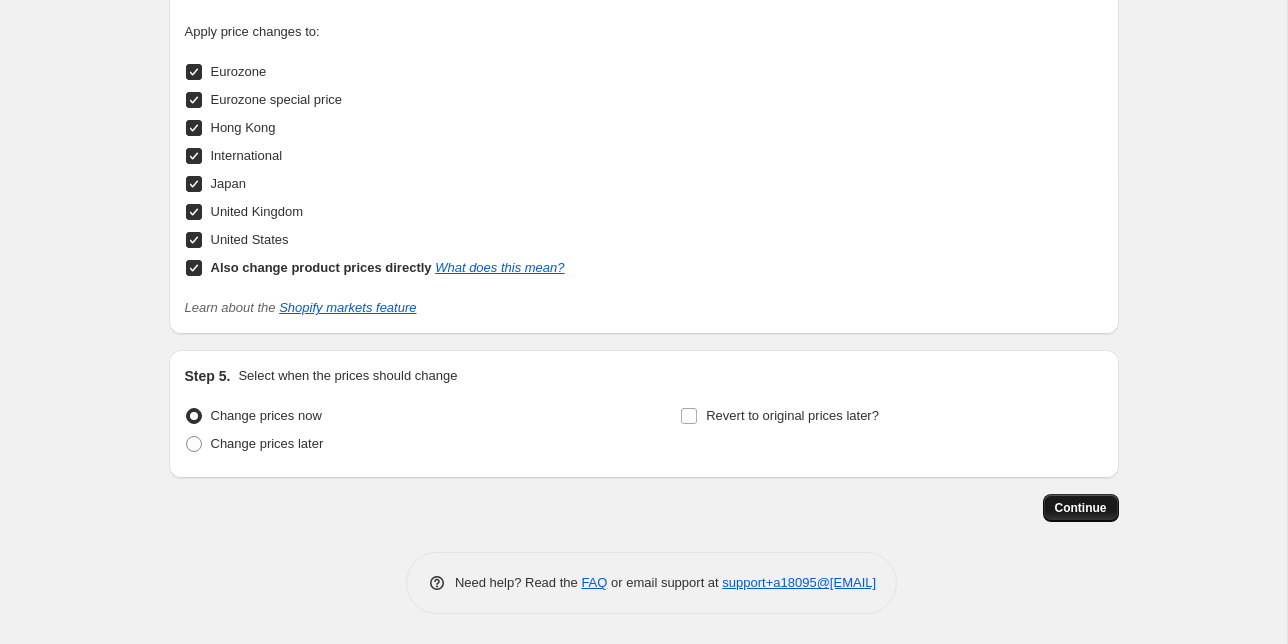 type on "W_Sum_Sale_St1_Disc_45 - 8 [MONTH] 2025" 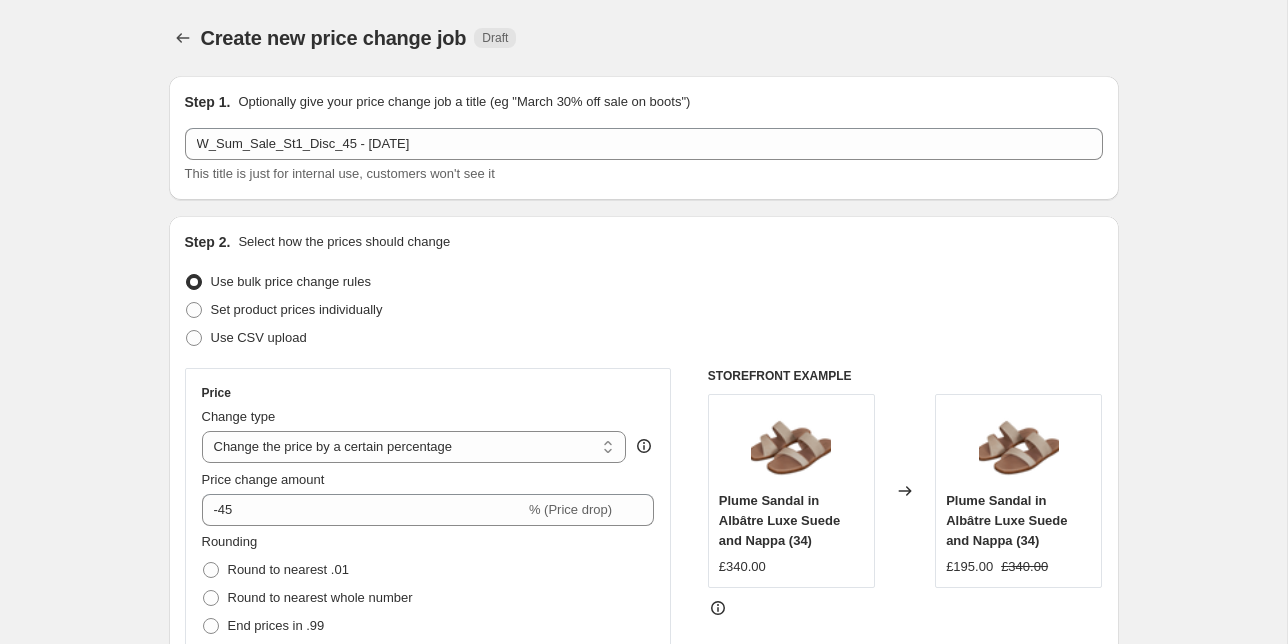 scroll, scrollTop: 2180, scrollLeft: 0, axis: vertical 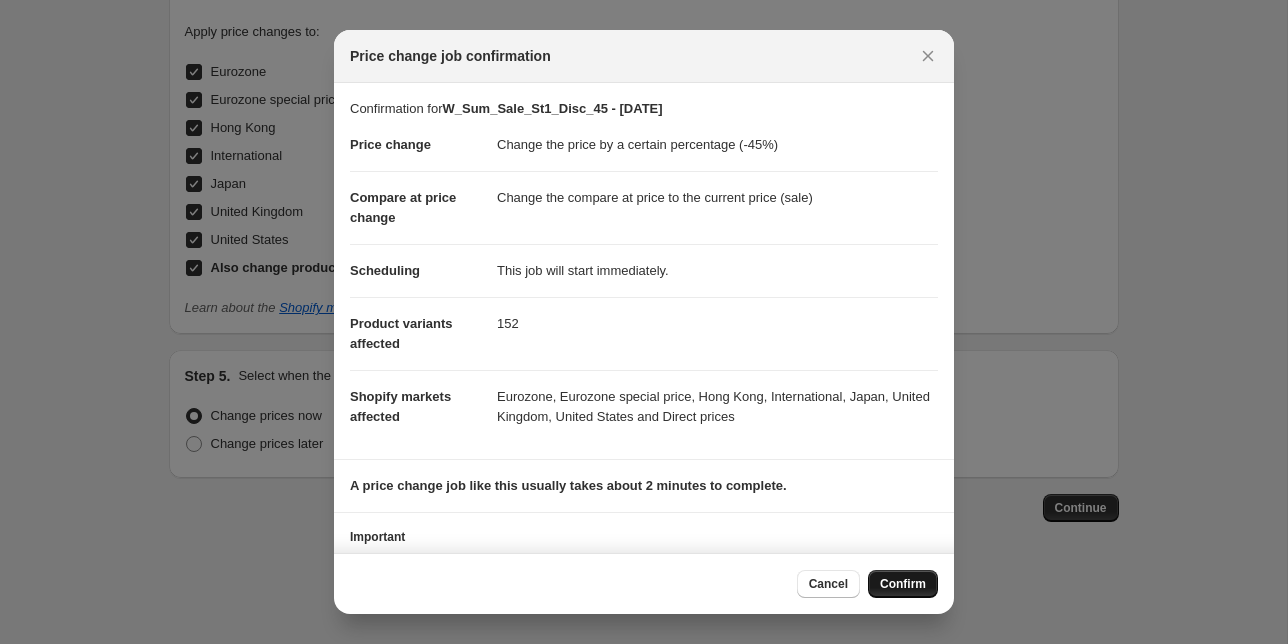 click on "Confirm" at bounding box center [903, 584] 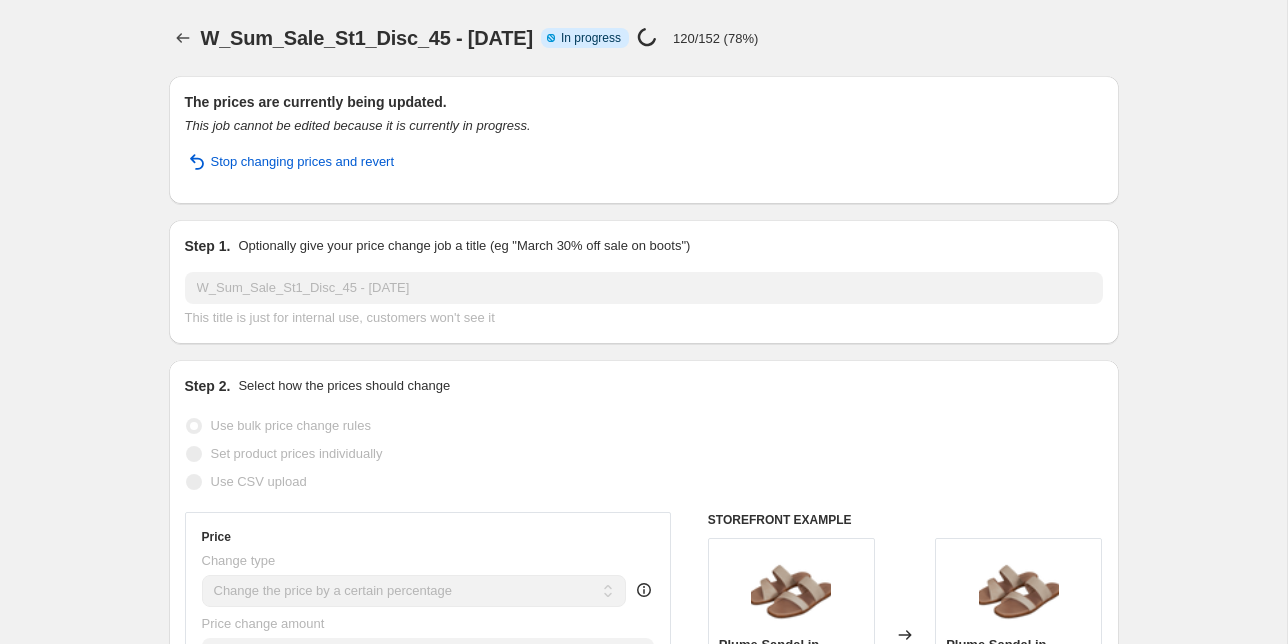 scroll, scrollTop: 0, scrollLeft: 0, axis: both 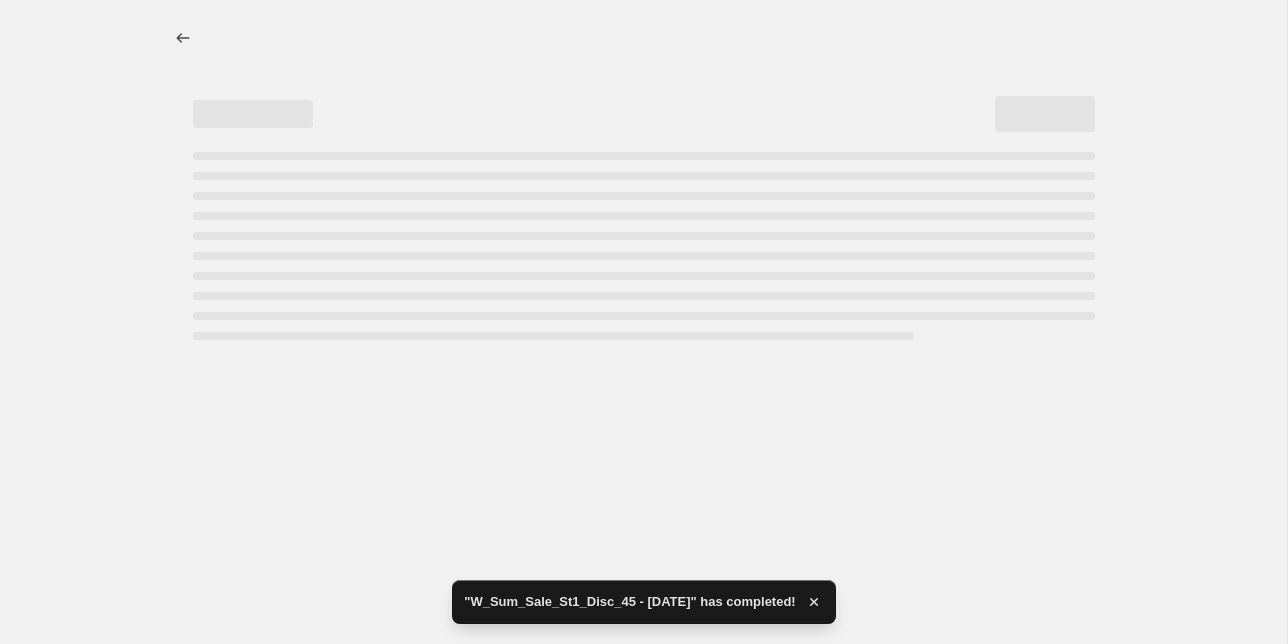select on "percentage" 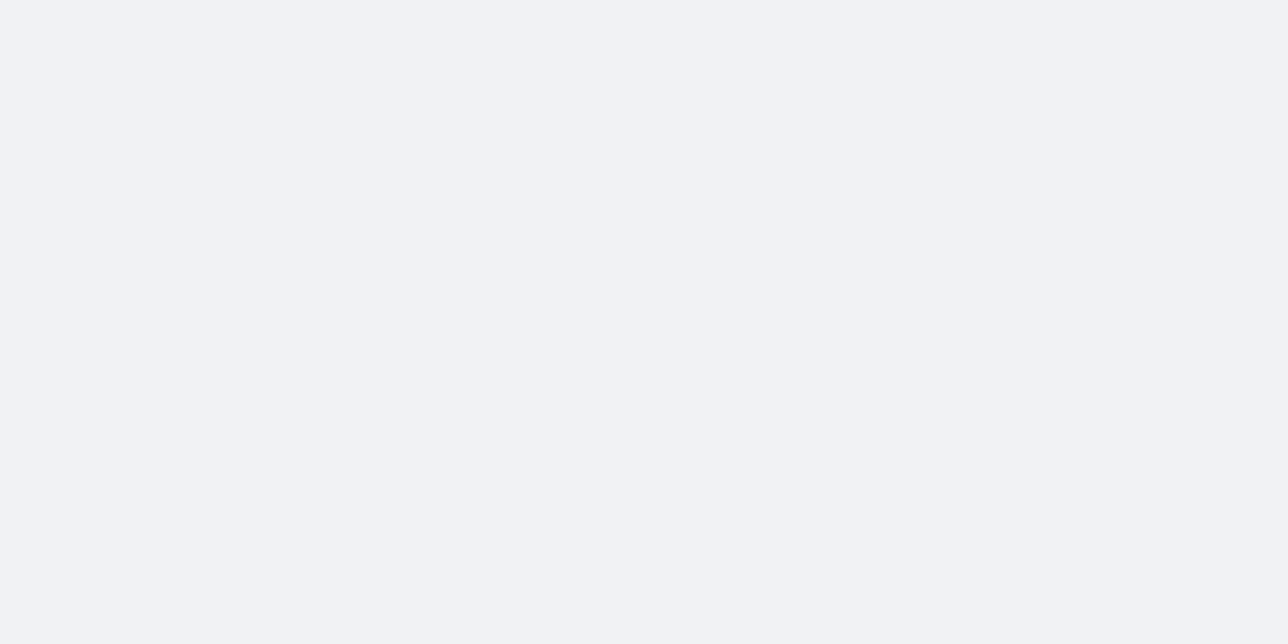 scroll, scrollTop: 0, scrollLeft: 0, axis: both 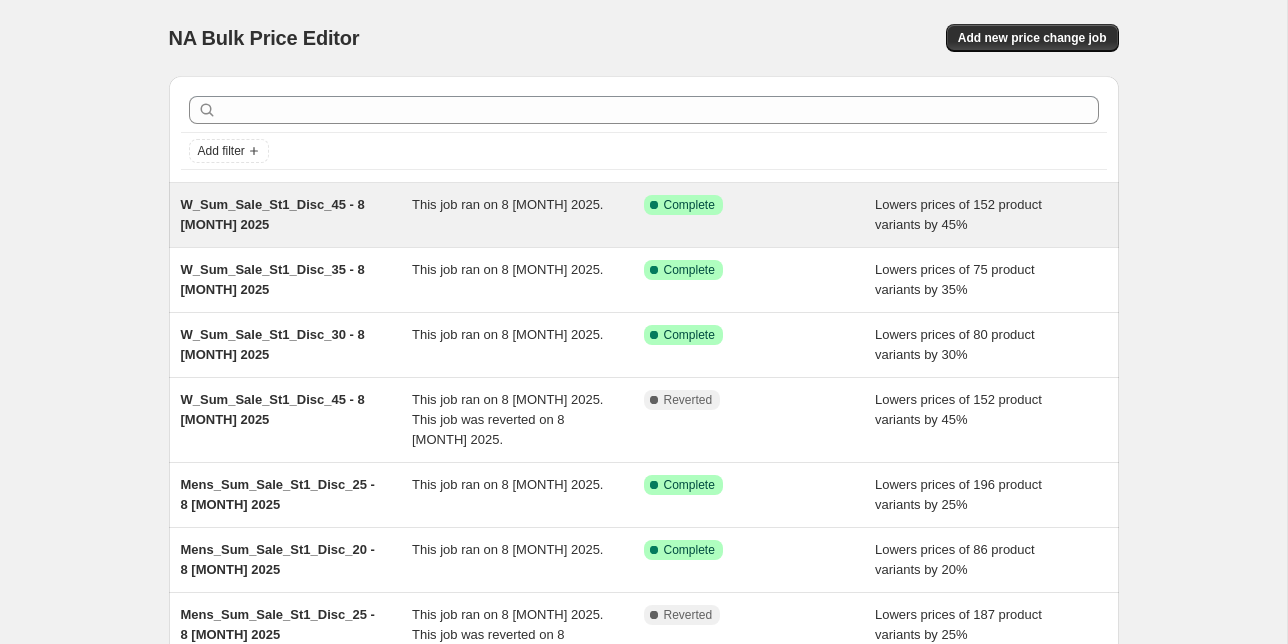 click on "W_Sum_Sale_St1_Disc_45 - 8 [MONTH] 2025" at bounding box center (297, 215) 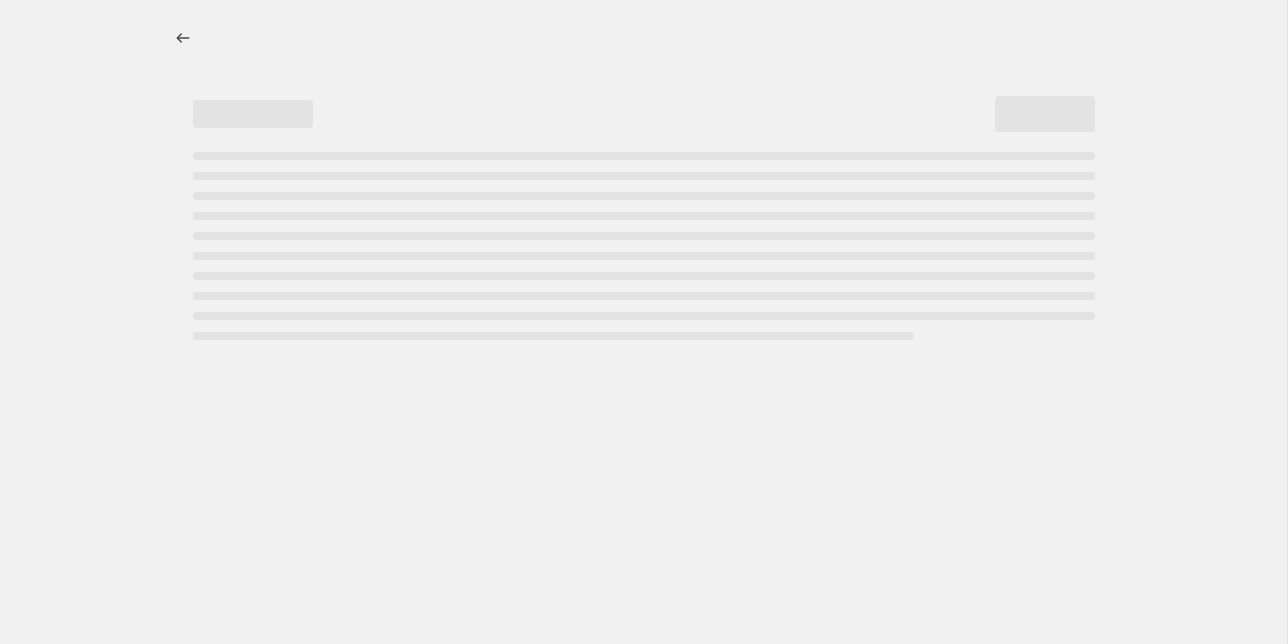 select on "percentage" 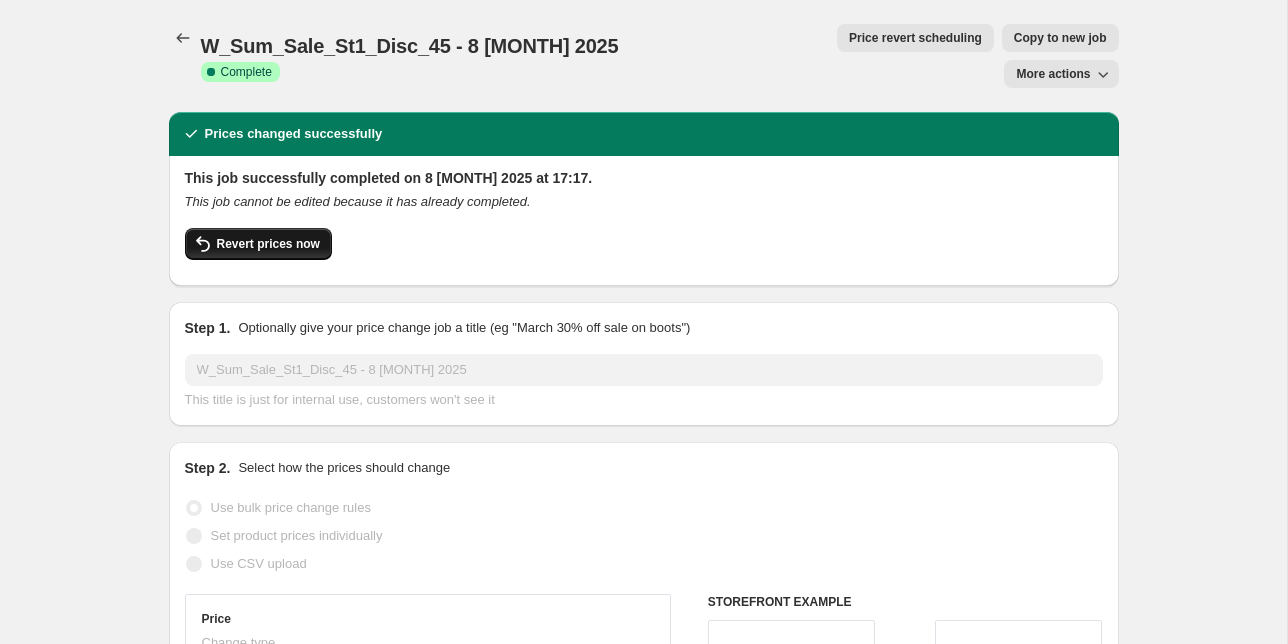 click on "Revert prices now" at bounding box center (268, 244) 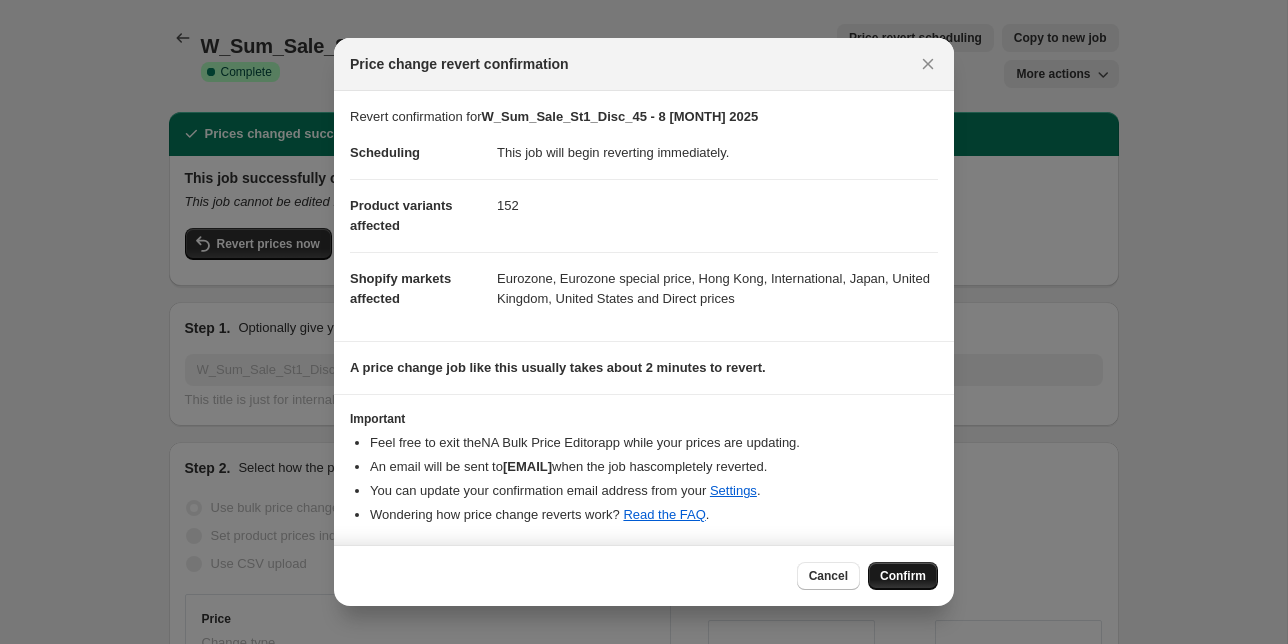 click on "Confirm" at bounding box center [903, 576] 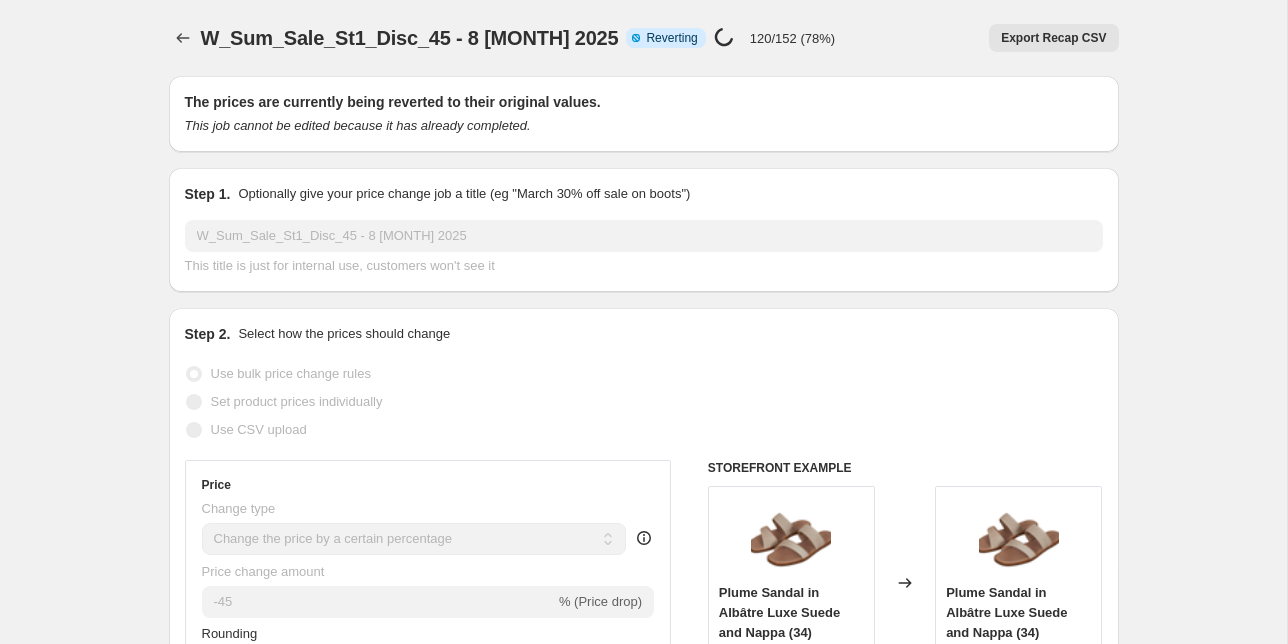 scroll, scrollTop: 0, scrollLeft: 0, axis: both 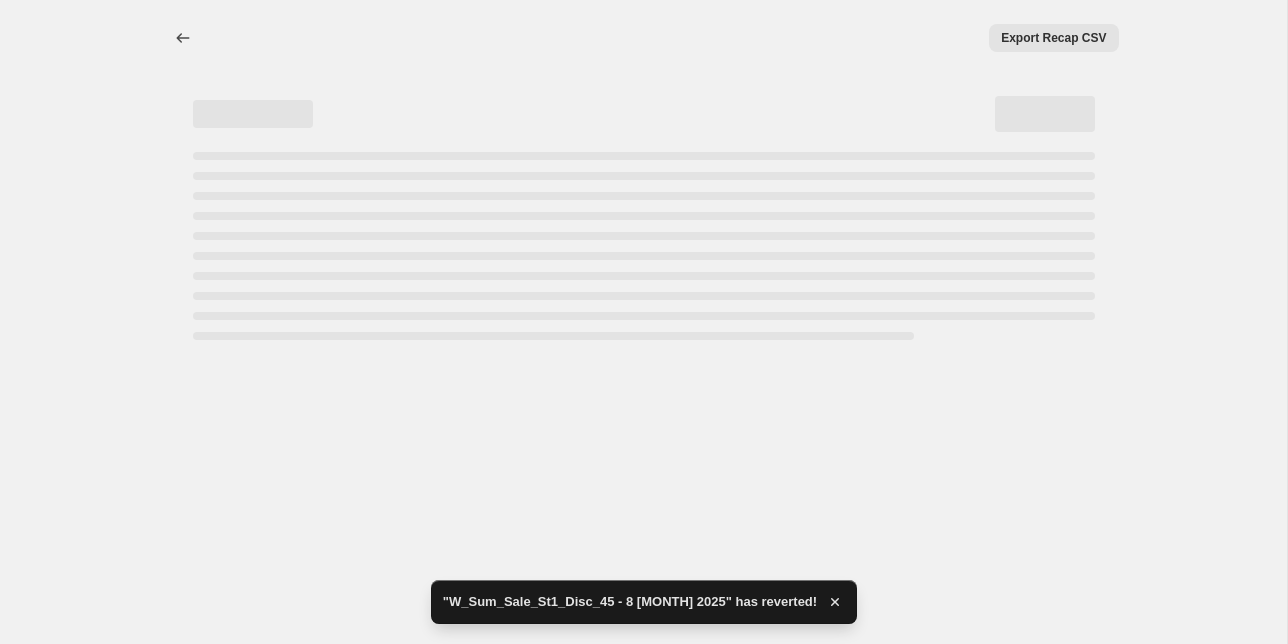 select on "percentage" 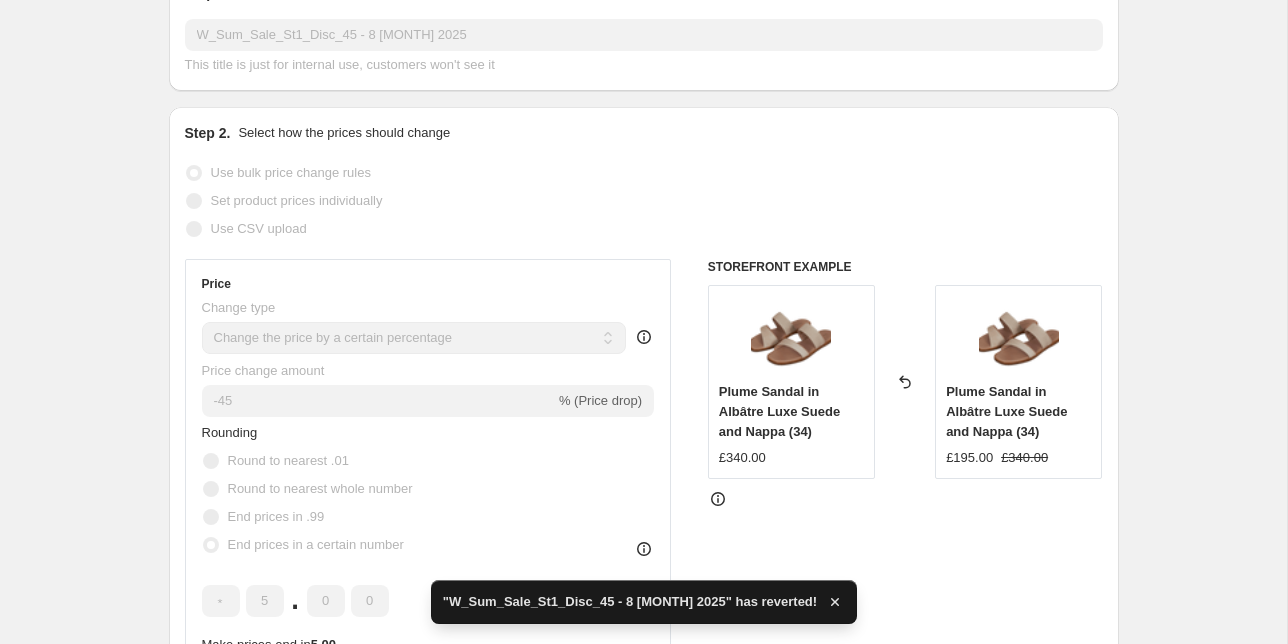 scroll, scrollTop: 284, scrollLeft: 0, axis: vertical 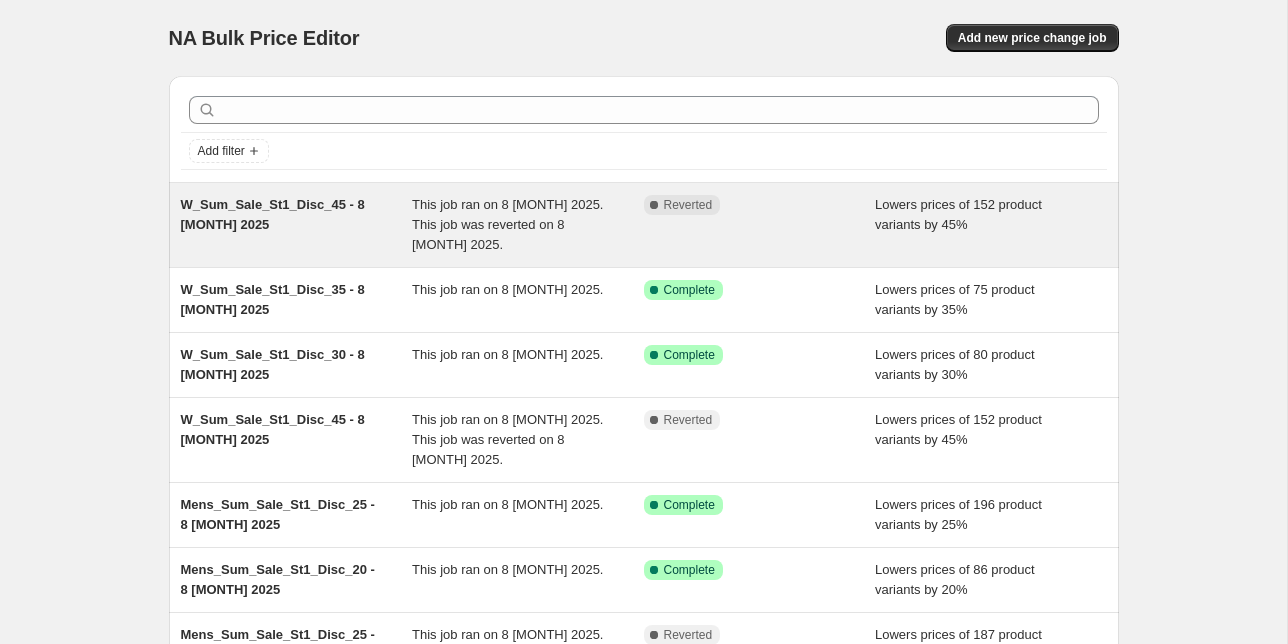 click on "W_Sum_Sale_St1_Disc_45 - 8 [MONTH] 2025" at bounding box center [273, 214] 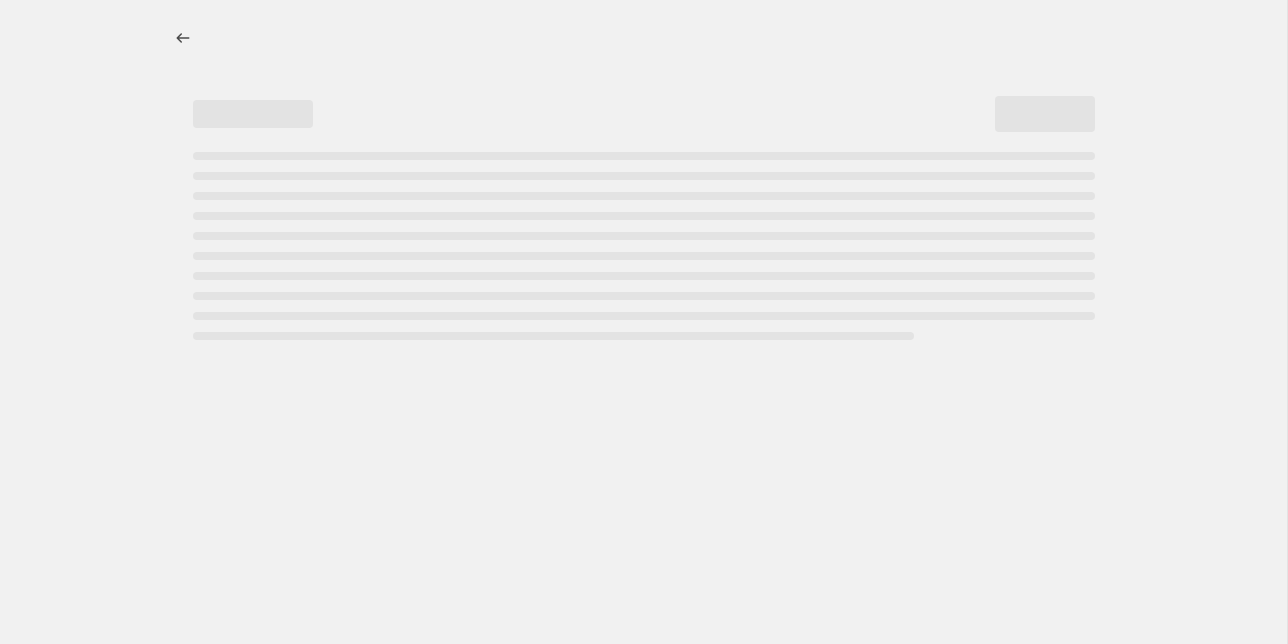 select on "percentage" 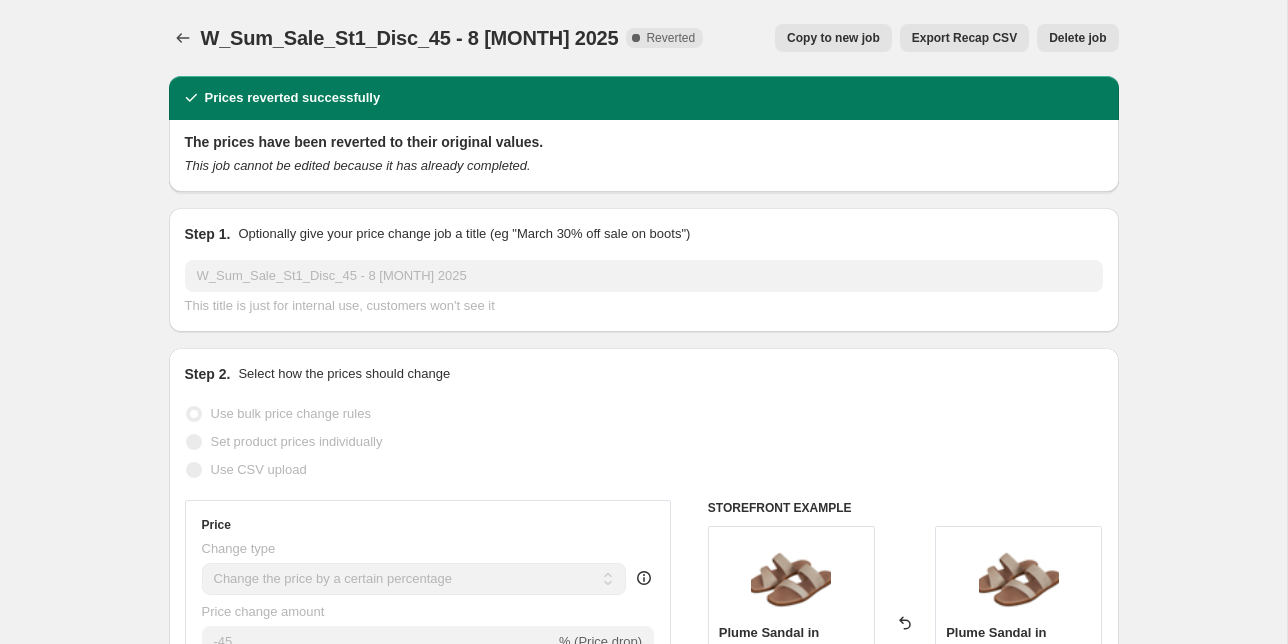 click on "Copy to new job" at bounding box center [833, 38] 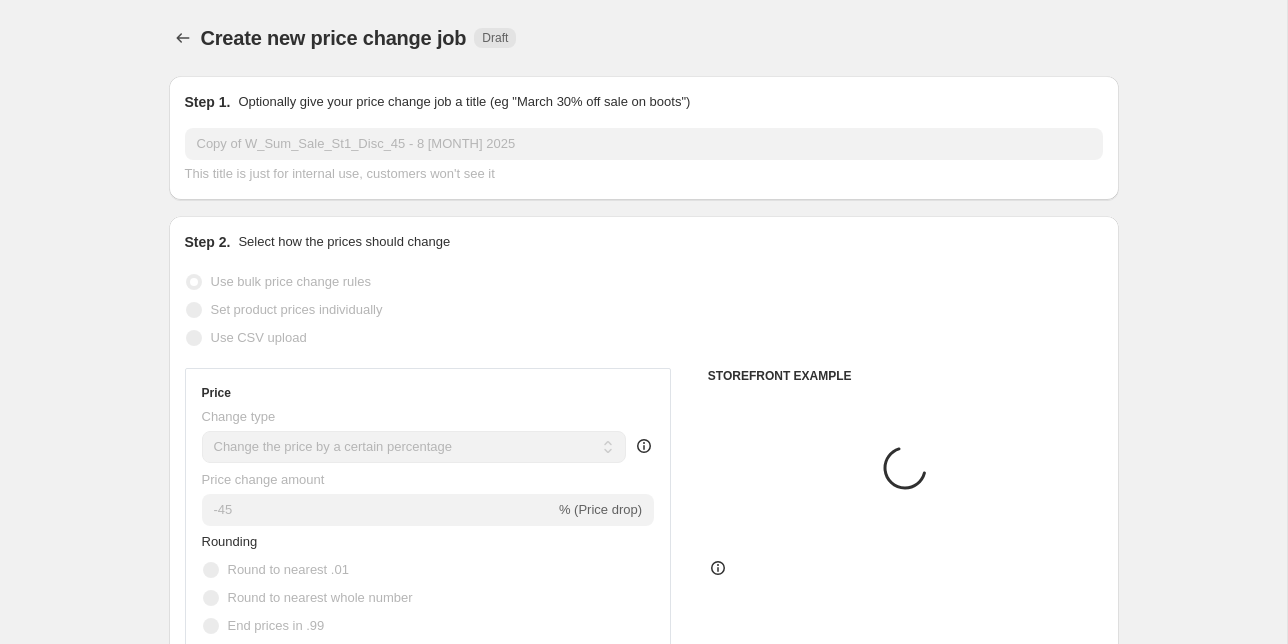 scroll, scrollTop: 3, scrollLeft: 0, axis: vertical 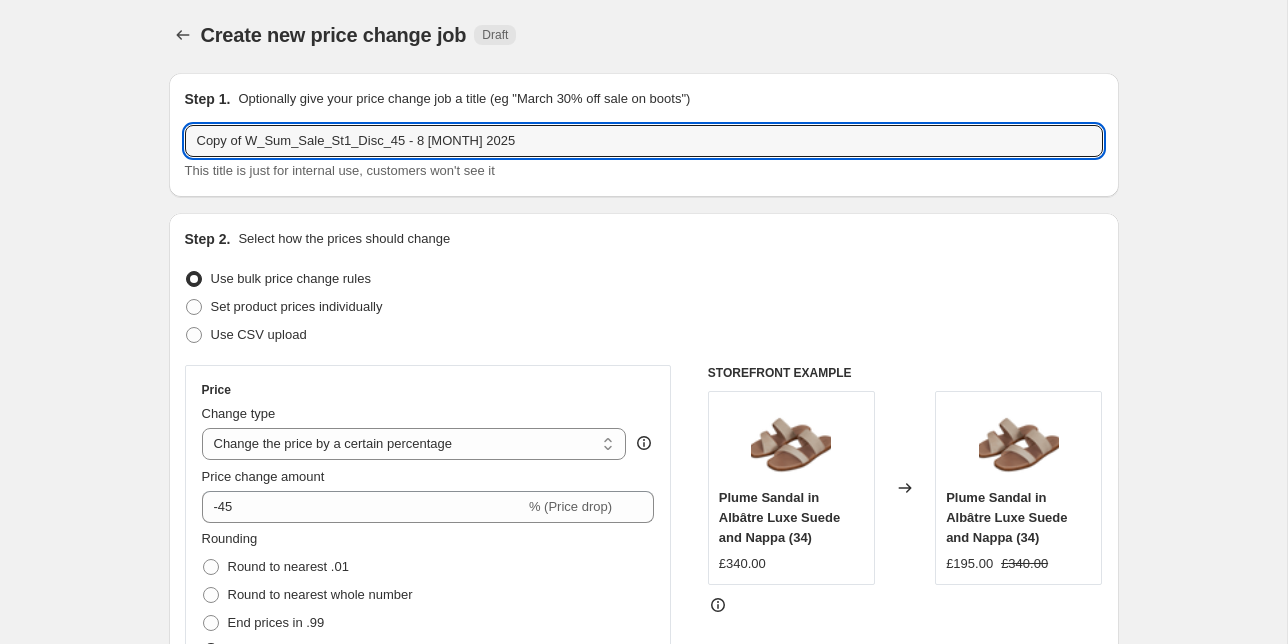 drag, startPoint x: 250, startPoint y: 140, endPoint x: 167, endPoint y: 140, distance: 83 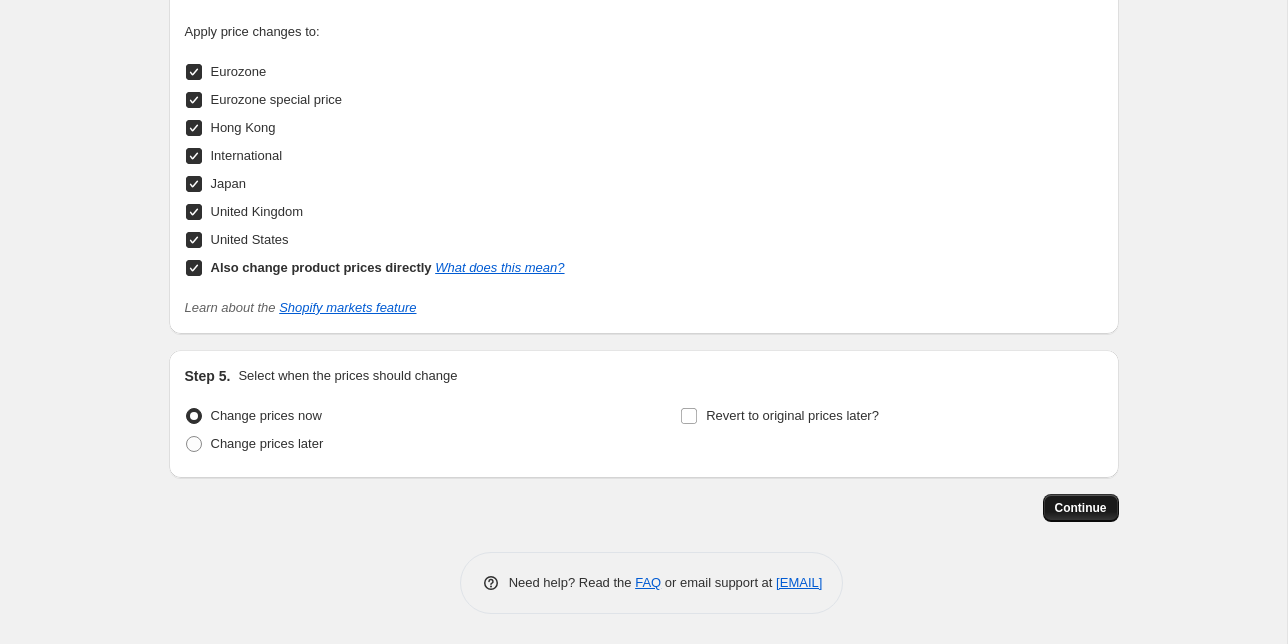 scroll, scrollTop: 2180, scrollLeft: 0, axis: vertical 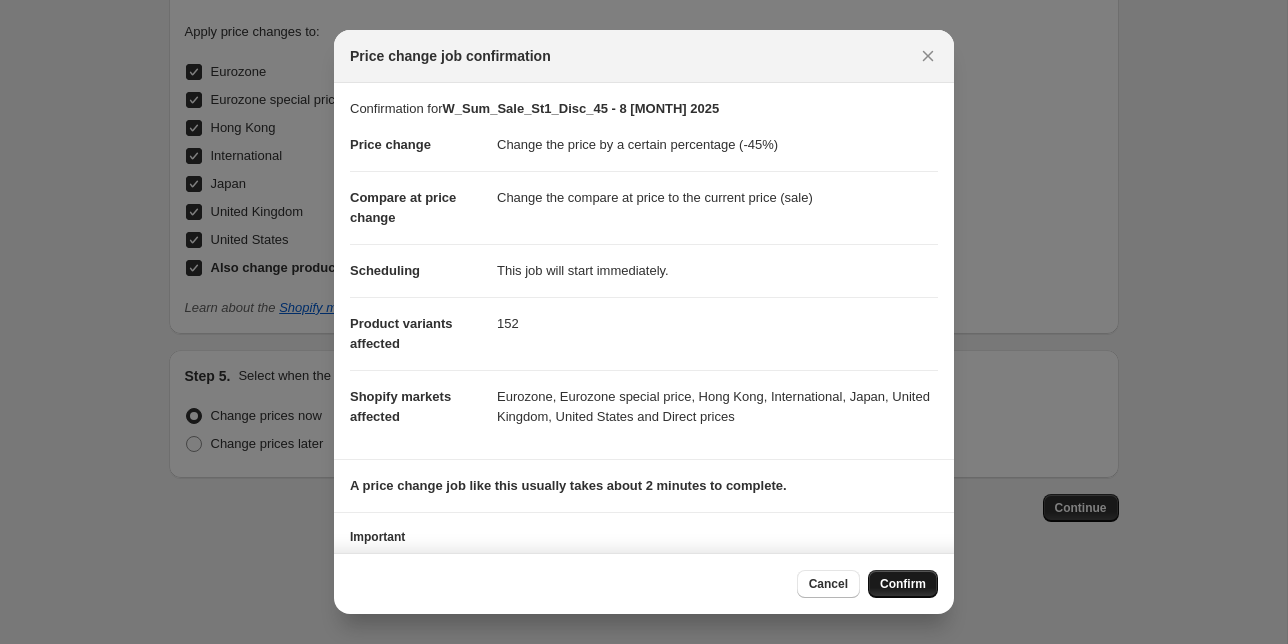 click on "Confirm" at bounding box center [903, 584] 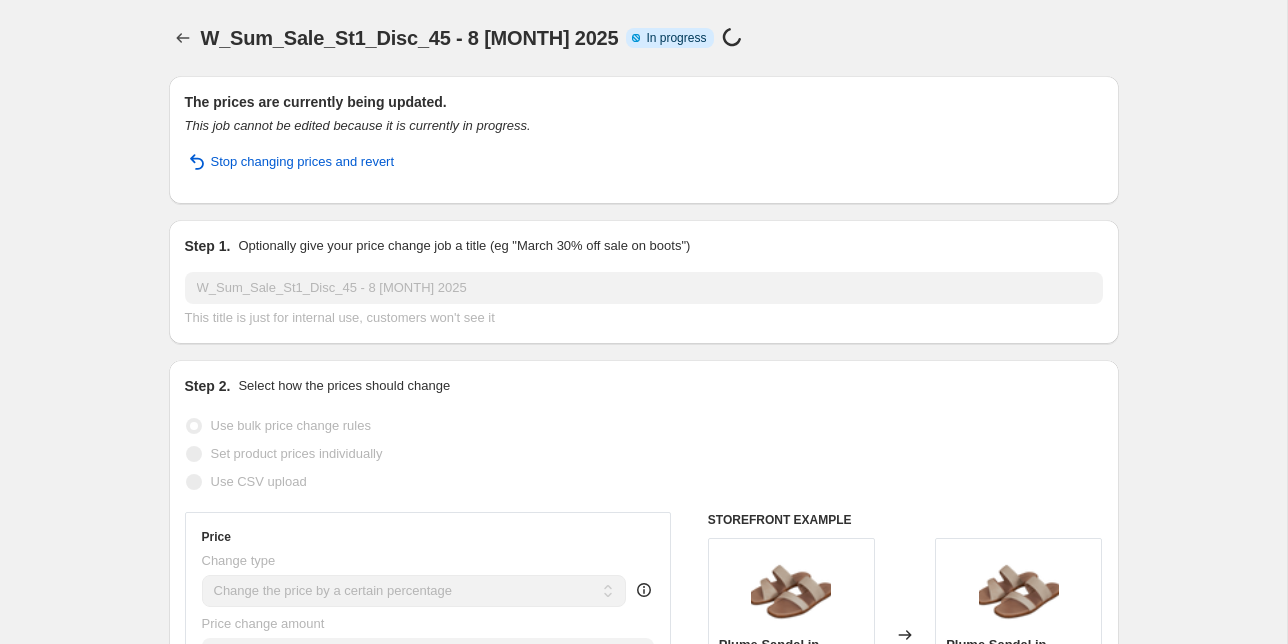 scroll, scrollTop: 0, scrollLeft: 0, axis: both 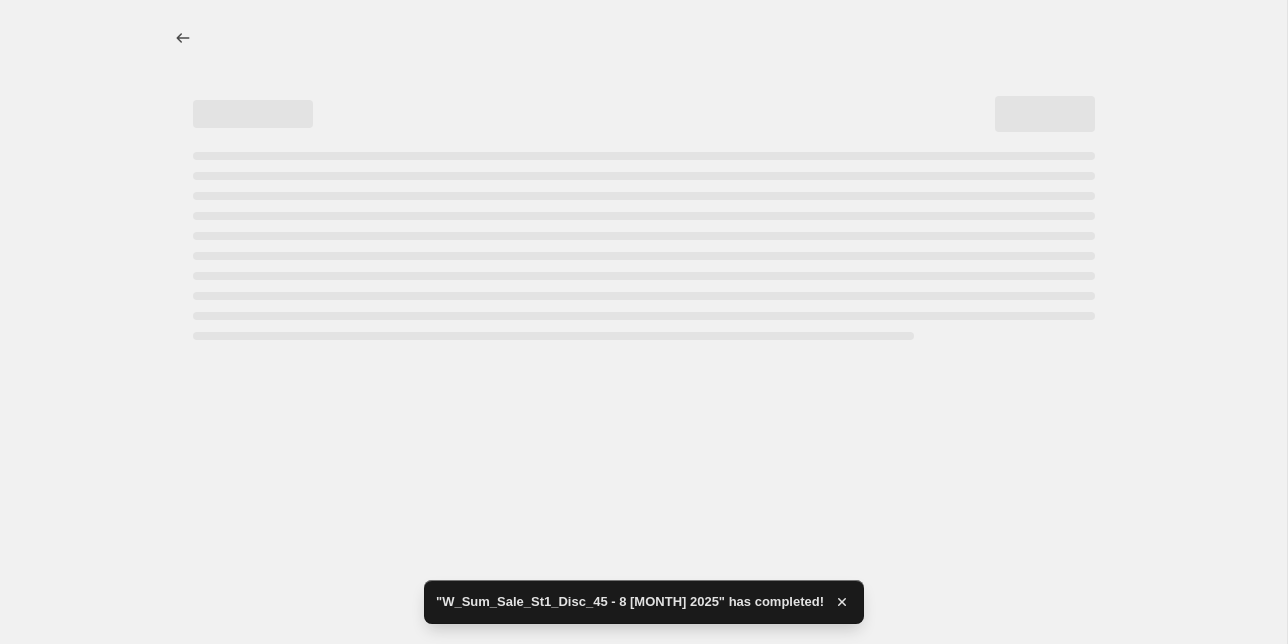select on "percentage" 